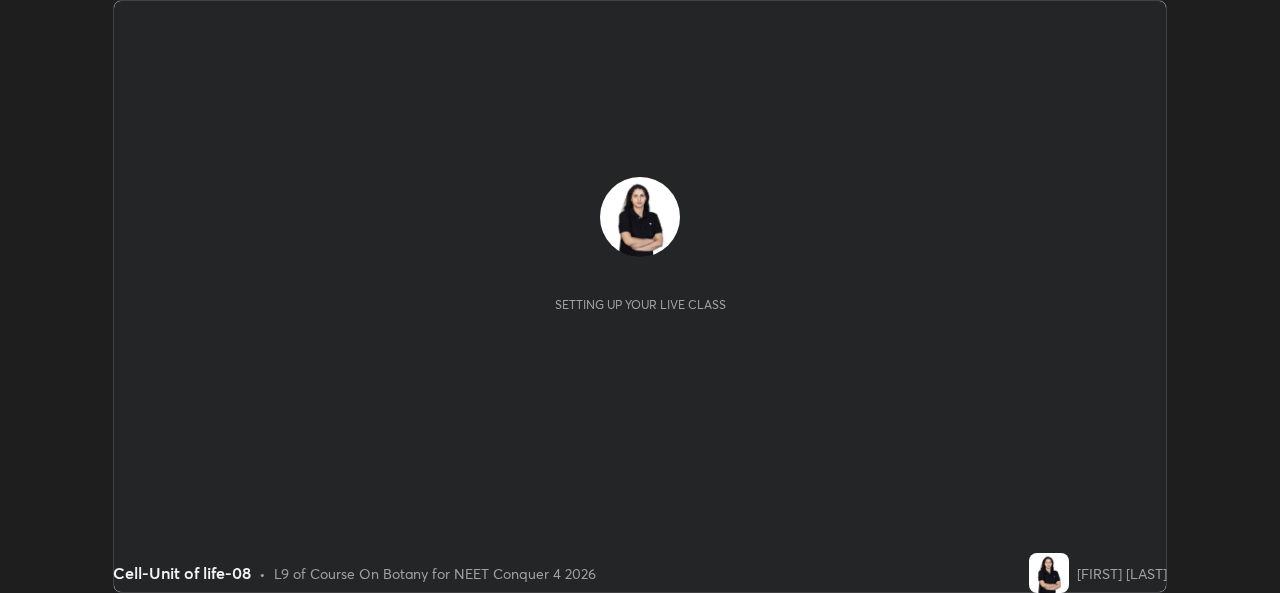 scroll, scrollTop: 0, scrollLeft: 0, axis: both 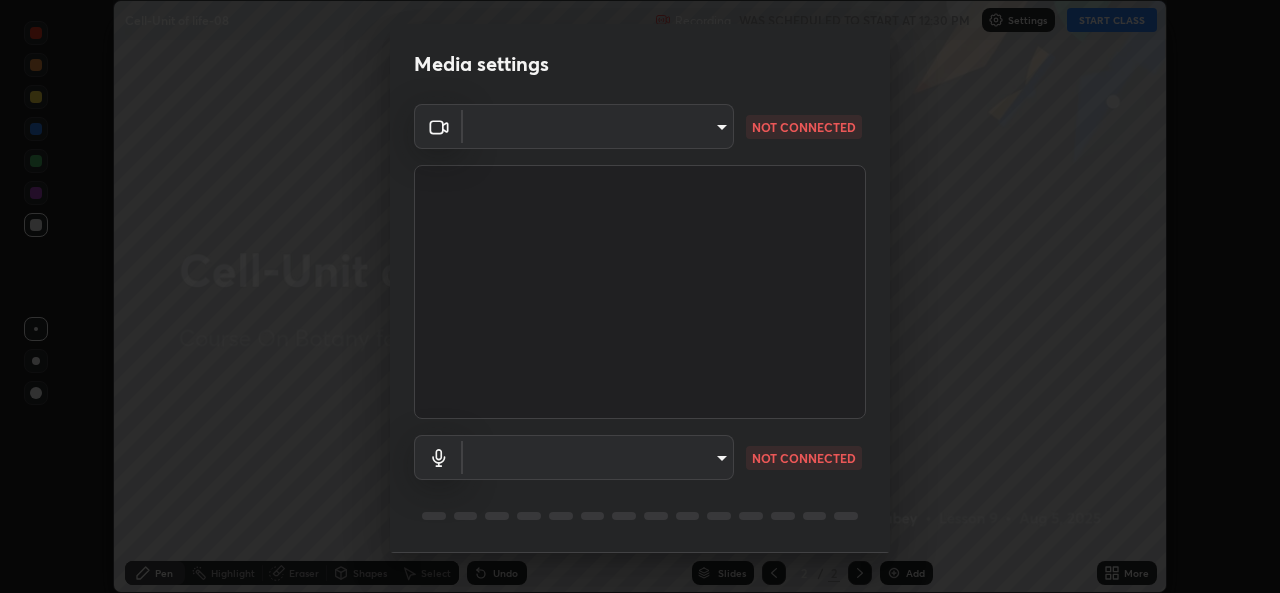 type on "1b5311a9b5640385fef1425c23754c42fb18271d2377e174ff02acca352544af" 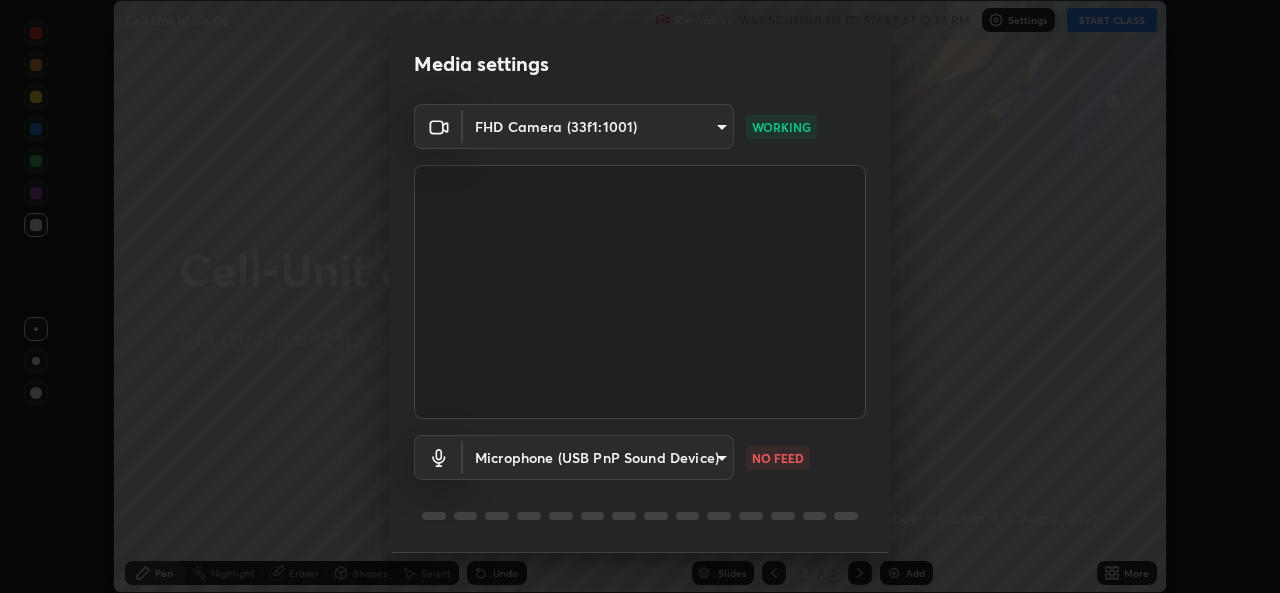 scroll, scrollTop: 63, scrollLeft: 0, axis: vertical 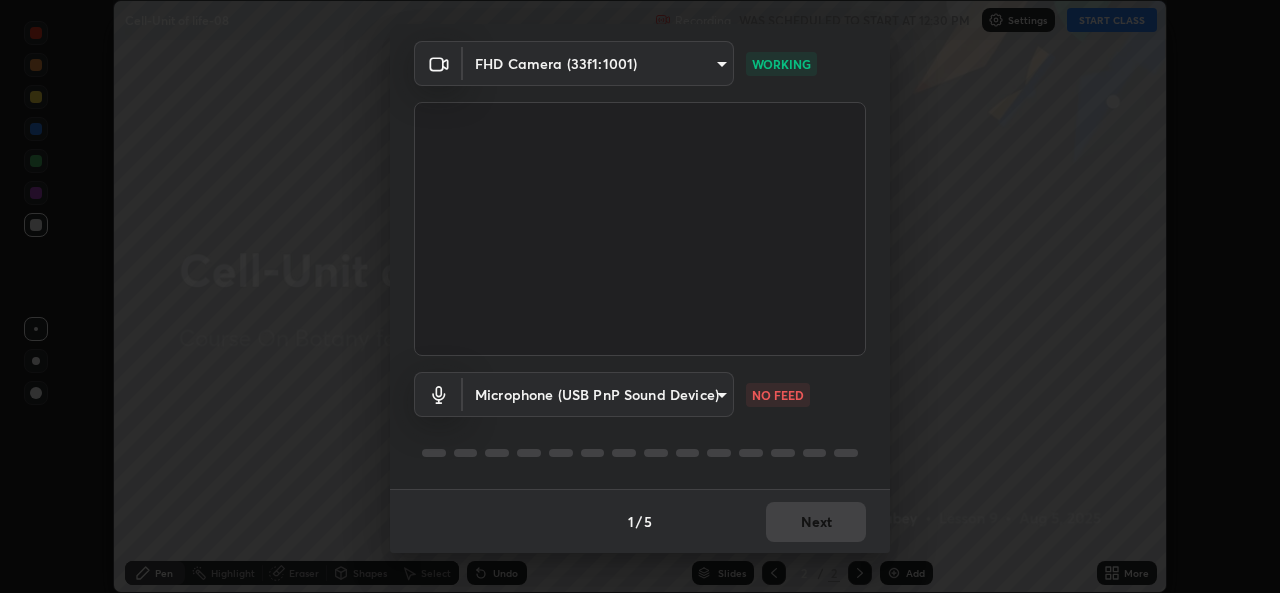 click on "Erase all Cell-Unit of life-08 Recording WAS SCHEDULED TO START AT  12:30 PM Settings START CLASS Setting up your live class Cell-Unit of life-08 • L9 of Course On Botany for NEET Conquer 4 2026 [FIRST] [LAST] Pen Highlight Eraser Shapes Select Undo Slides 2 / 2 Add More No doubts shared Encourage your learners to ask a doubt for better clarity Report an issue Reason for reporting Buffering Chat not working Audio - Video sync issue Educator video quality low ​ Attach an image Report Media settings FHD Camera (33f1:1001) [HASH] WORKING Microphone (USB PnP Sound Device) [HASH] NO FEED 1 / 5 Next" at bounding box center (640, 296) 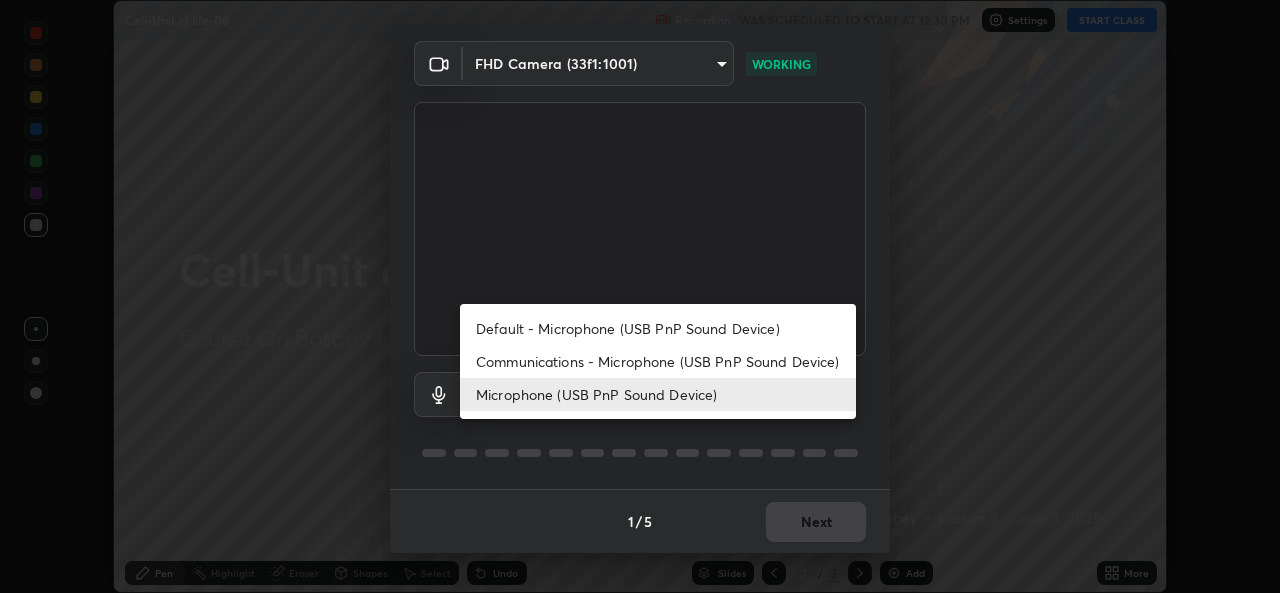 click on "Default - Microphone (USB PnP Sound Device)" at bounding box center (658, 328) 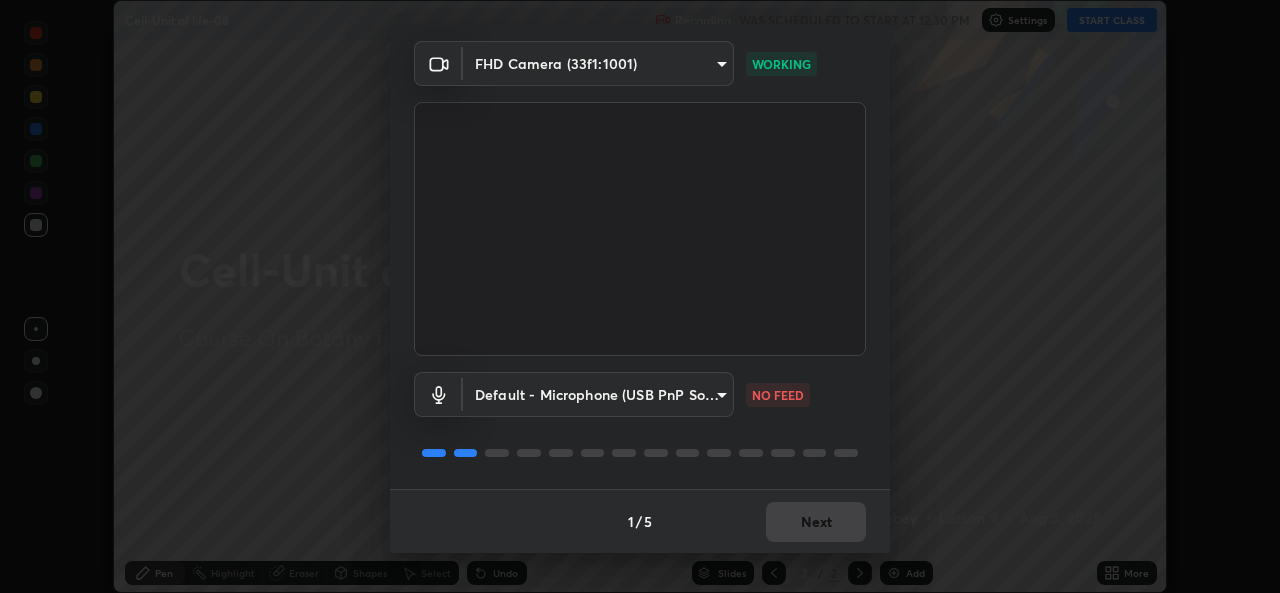 click on "Erase all Cell-Unit of life-08 Recording WAS SCHEDULED TO START AT  12:30 PM Settings START CLASS Setting up your live class Cell-Unit of life-08 • L9 of Course On Botany for NEET Conquer 4 2026 [FIRST] [LAST] Pen Highlight Eraser Shapes Select Undo Slides 2 / 2 Add More No doubts shared Encourage your learners to ask a doubt for better clarity Report an issue Reason for reporting Buffering Chat not working Audio - Video sync issue Educator video quality low ​ Attach an image Report Media settings FHD Camera (33f1:1001) [HASH] WORKING Default - Microphone (USB PnP Sound Device) default NO FEED 1 / 5 Next" at bounding box center (640, 296) 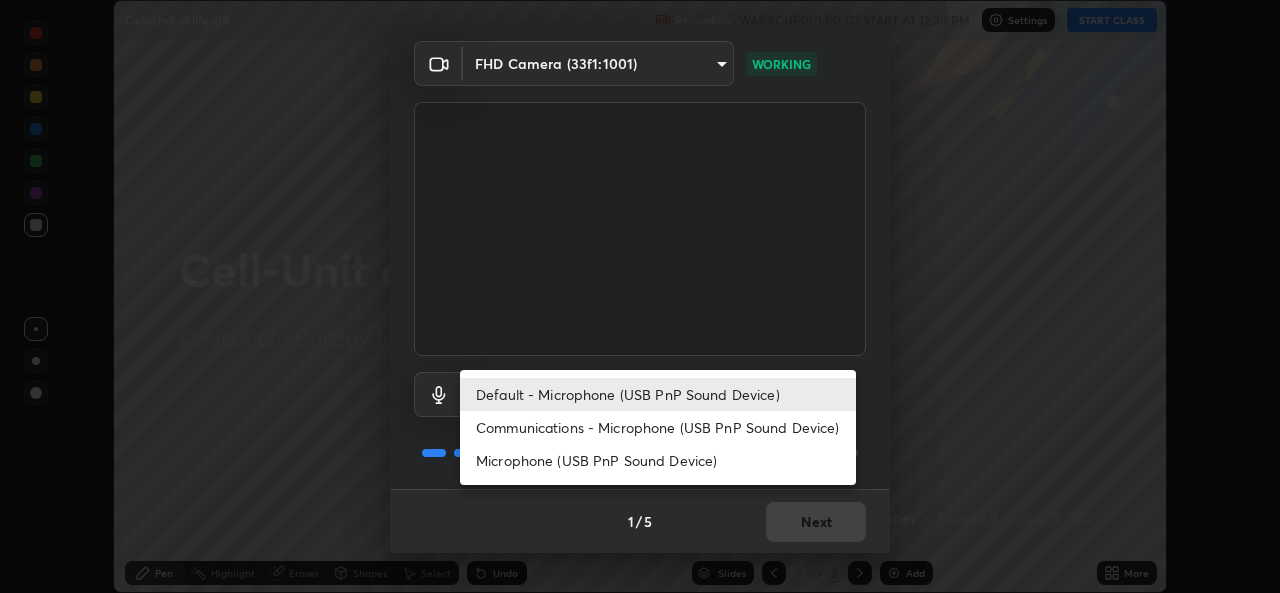 click on "Microphone (USB PnP Sound Device)" at bounding box center (658, 460) 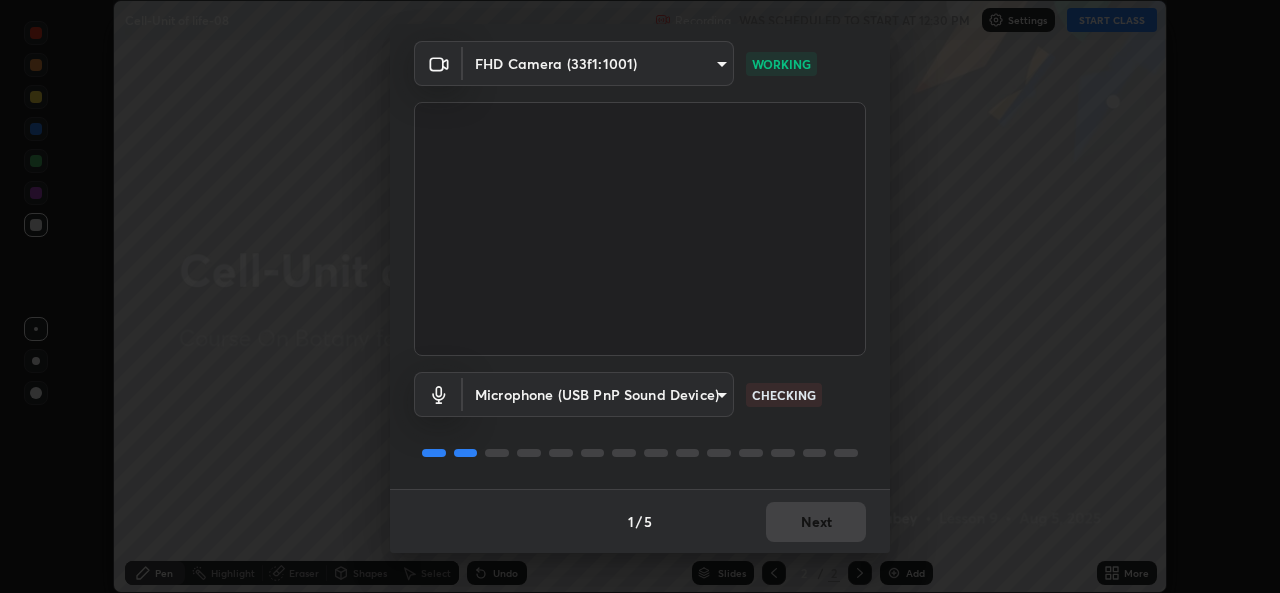 type on "24ad53f3229a6e7ae31be6b6923c0f711ac090b5ca08074ab8e1abb2a0fbc499" 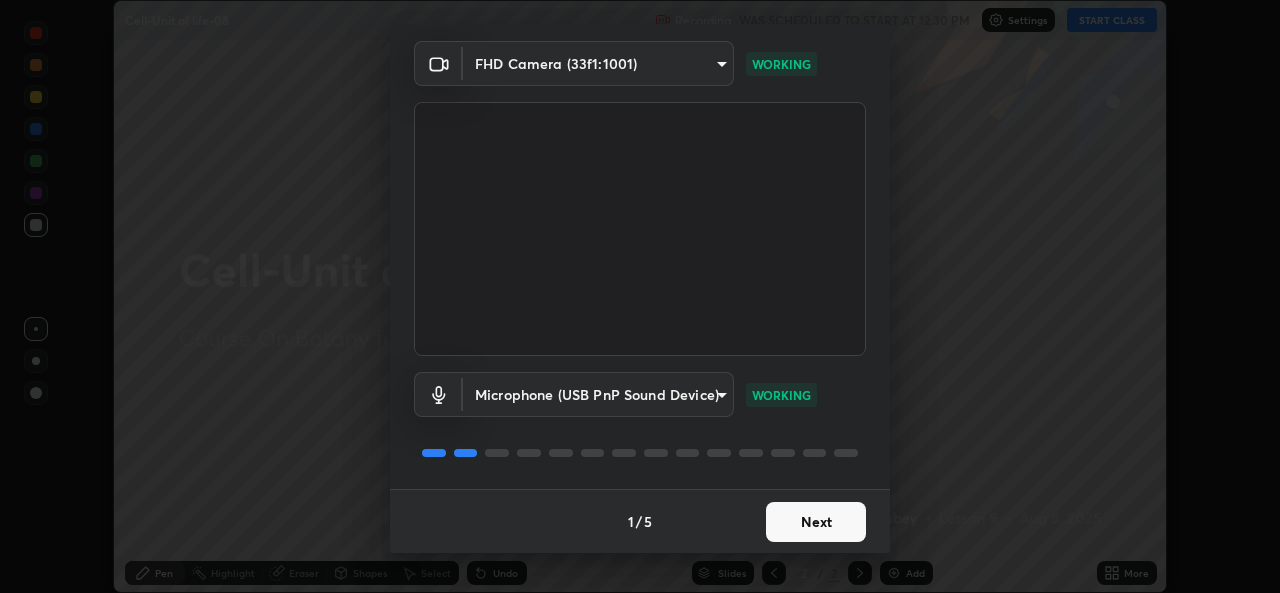 click on "Next" at bounding box center [816, 522] 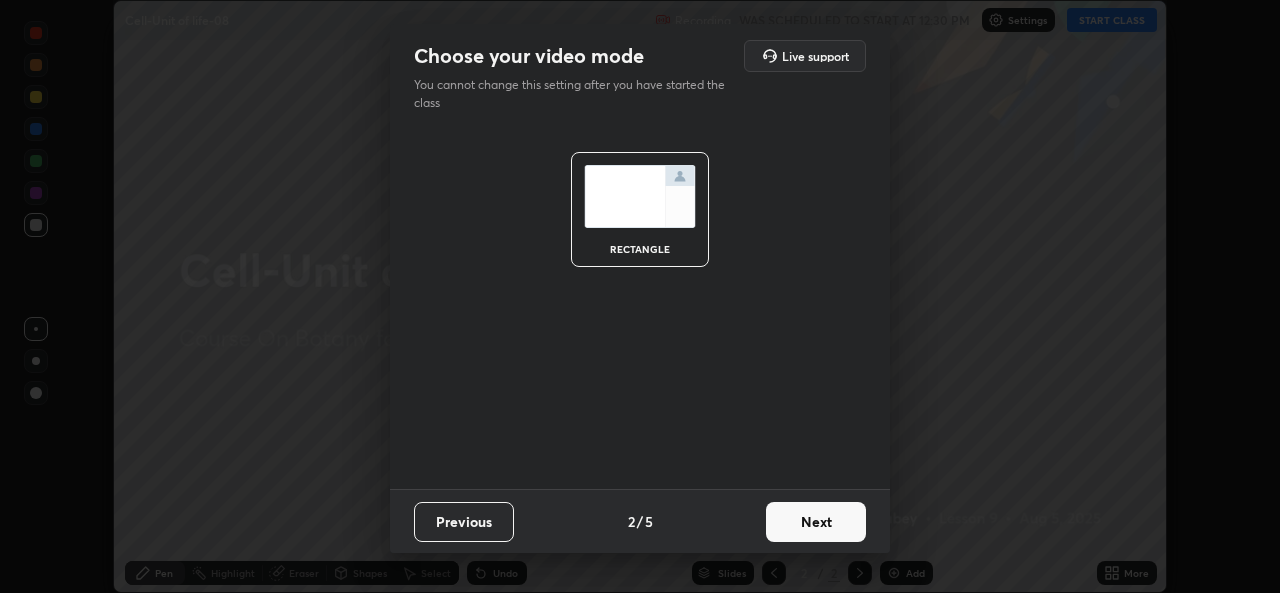 click on "Next" at bounding box center [816, 522] 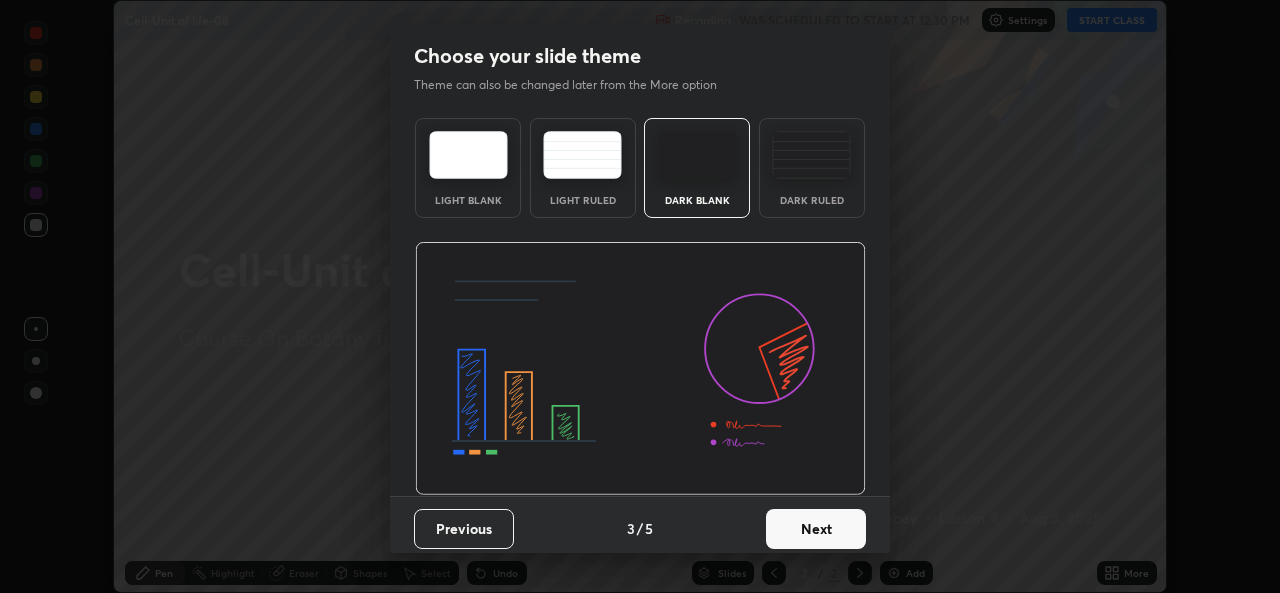 click on "Next" at bounding box center (816, 529) 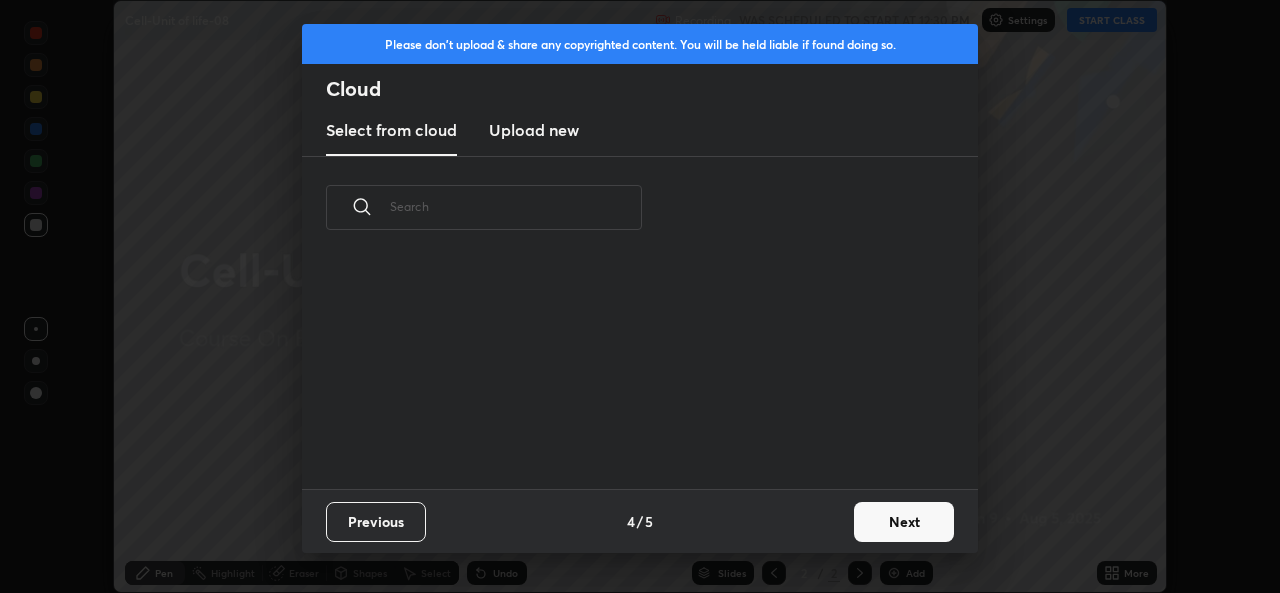 click on "Next" at bounding box center (904, 522) 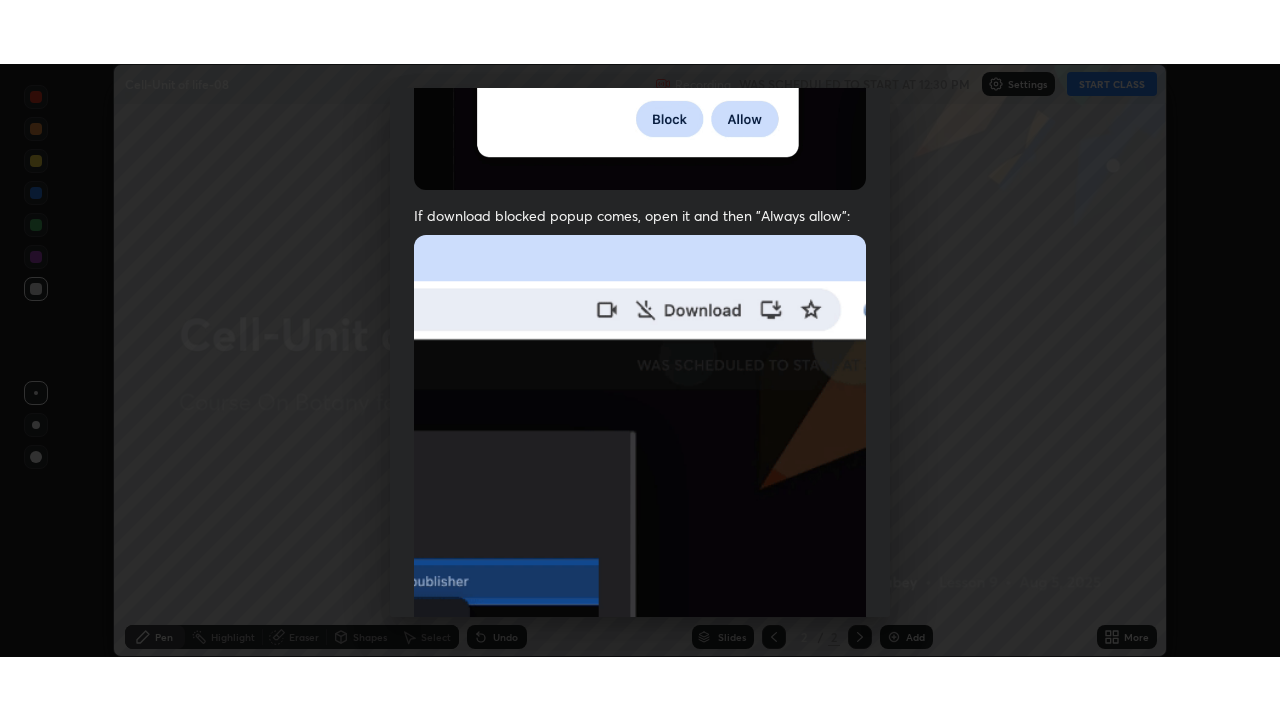 scroll, scrollTop: 471, scrollLeft: 0, axis: vertical 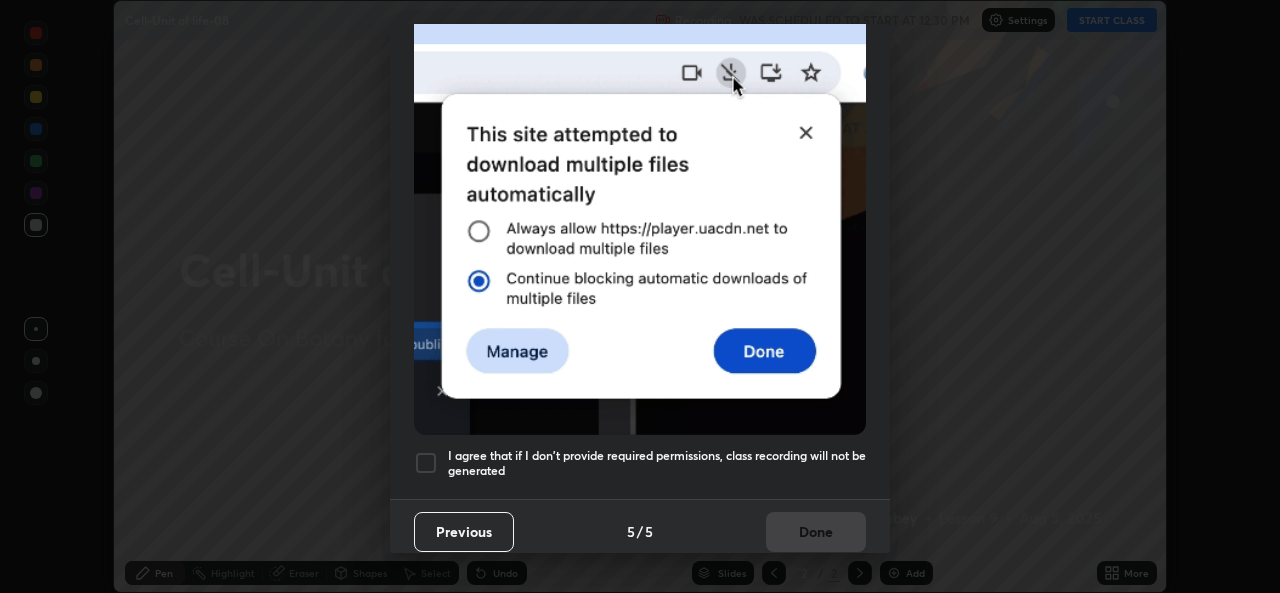 click at bounding box center [426, 463] 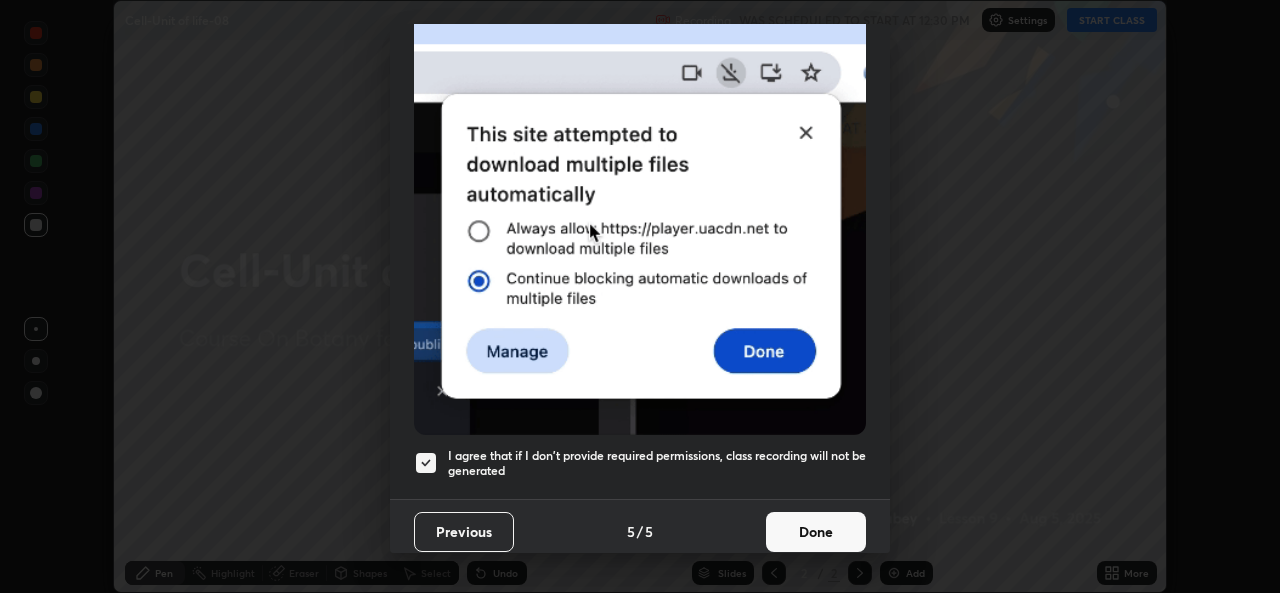 click on "Done" at bounding box center [816, 532] 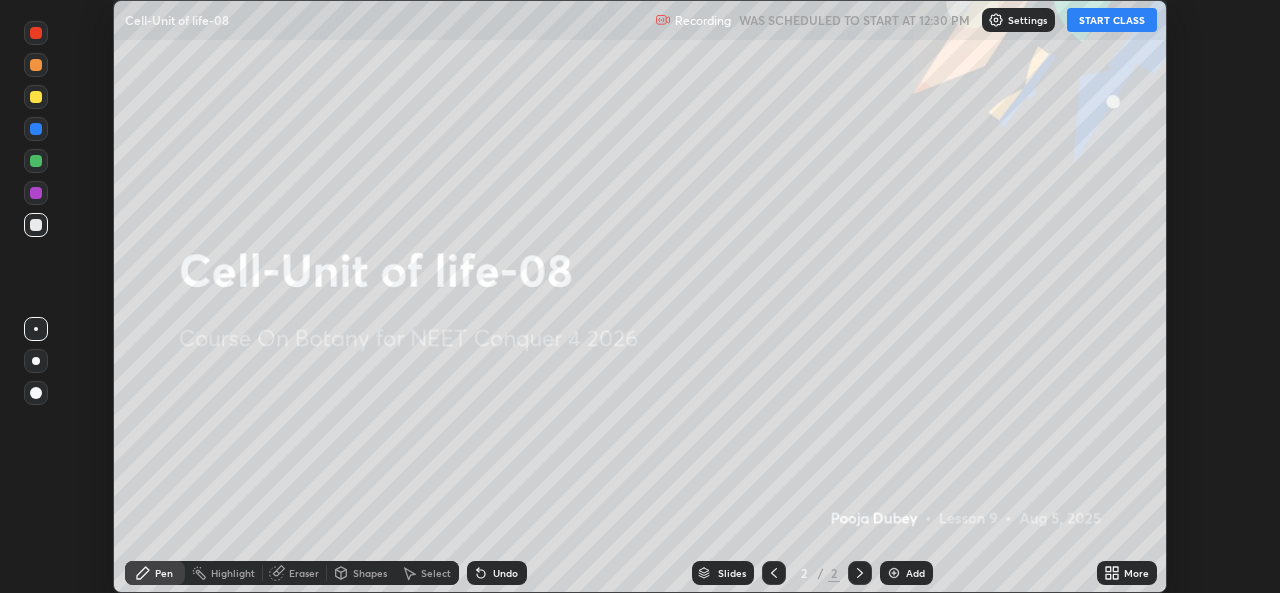 click on "START CLASS" at bounding box center (1112, 20) 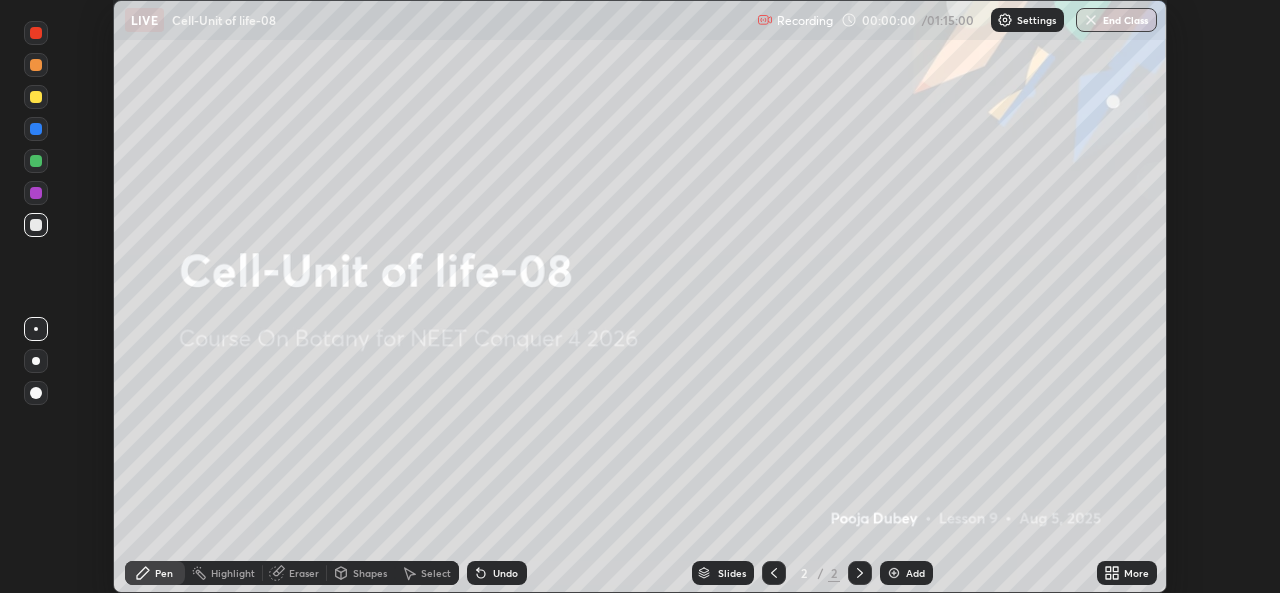 click 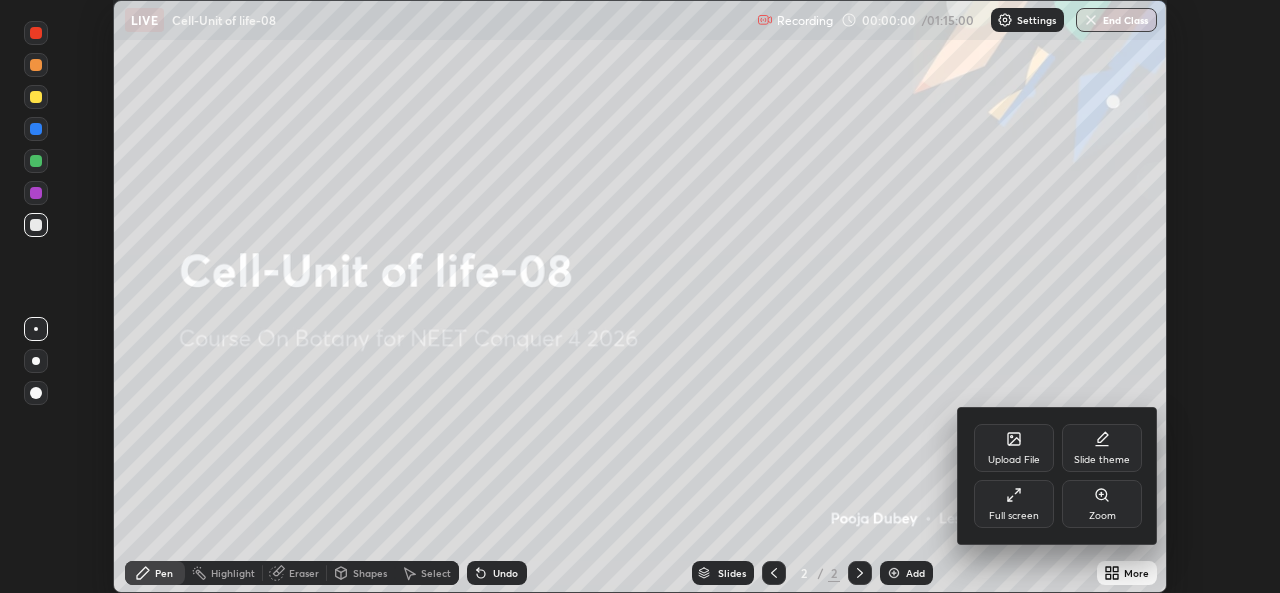 click on "Full screen" at bounding box center [1014, 504] 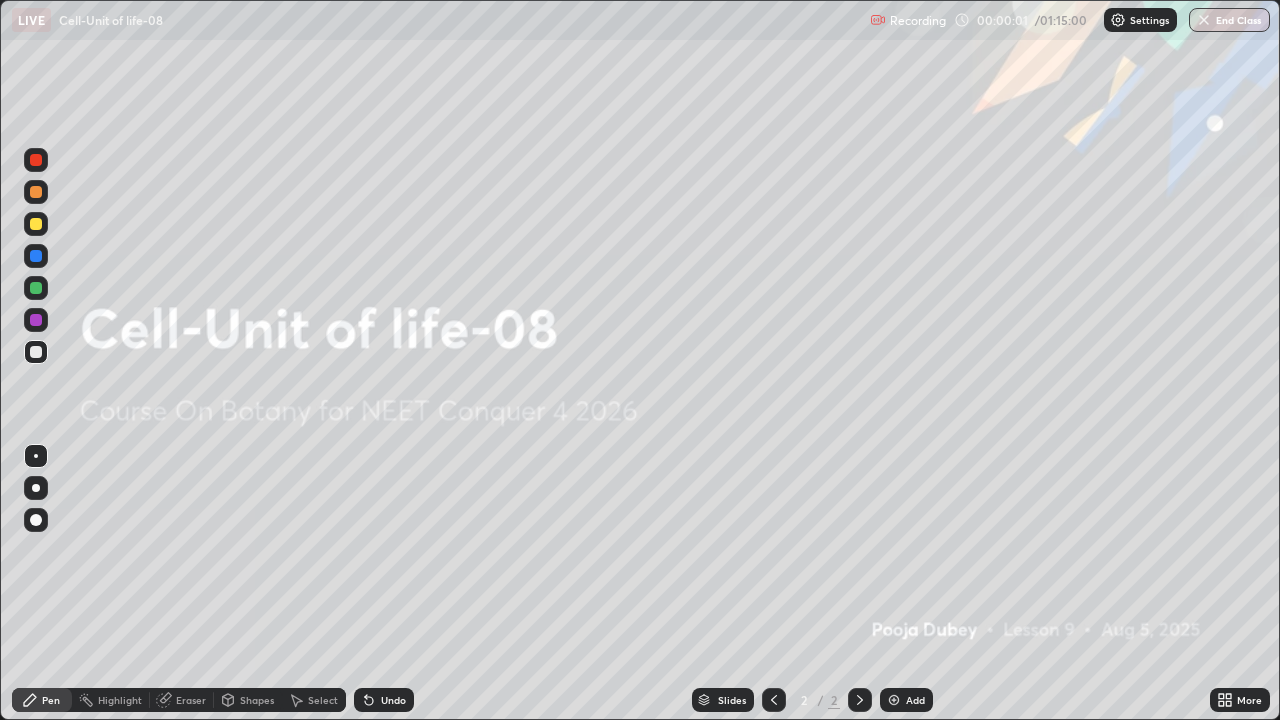 scroll, scrollTop: 99280, scrollLeft: 98720, axis: both 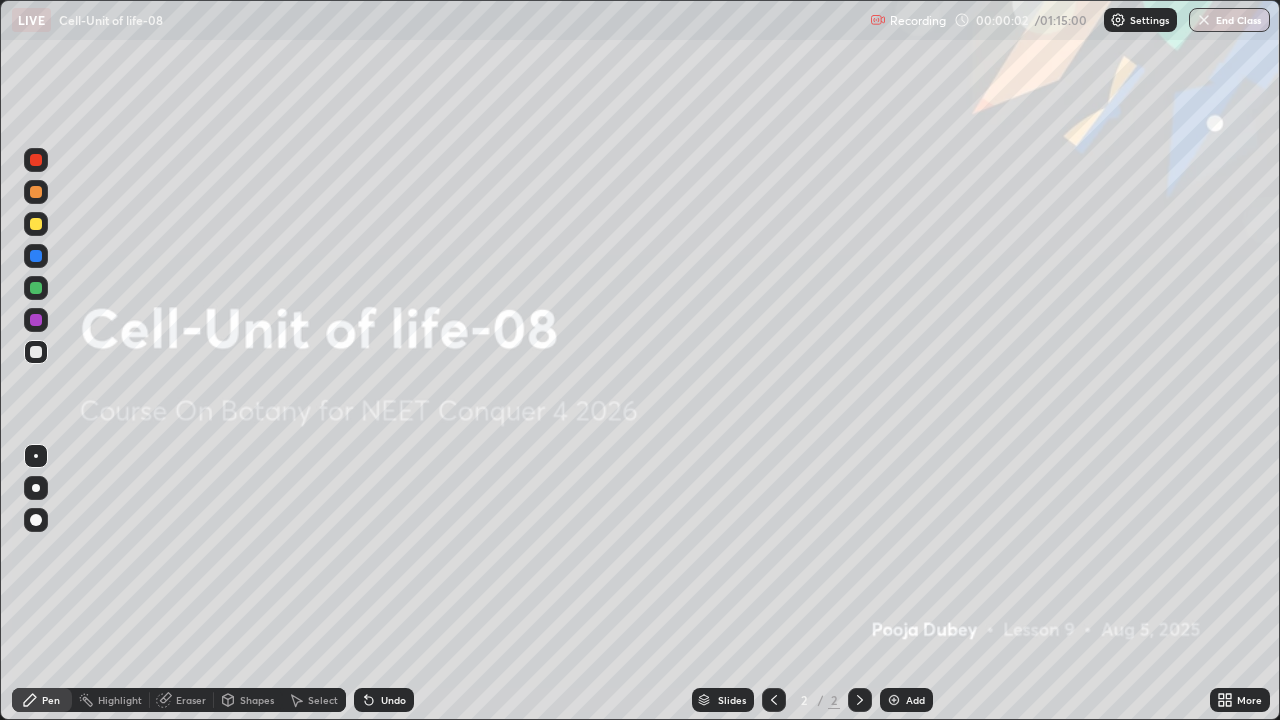 click 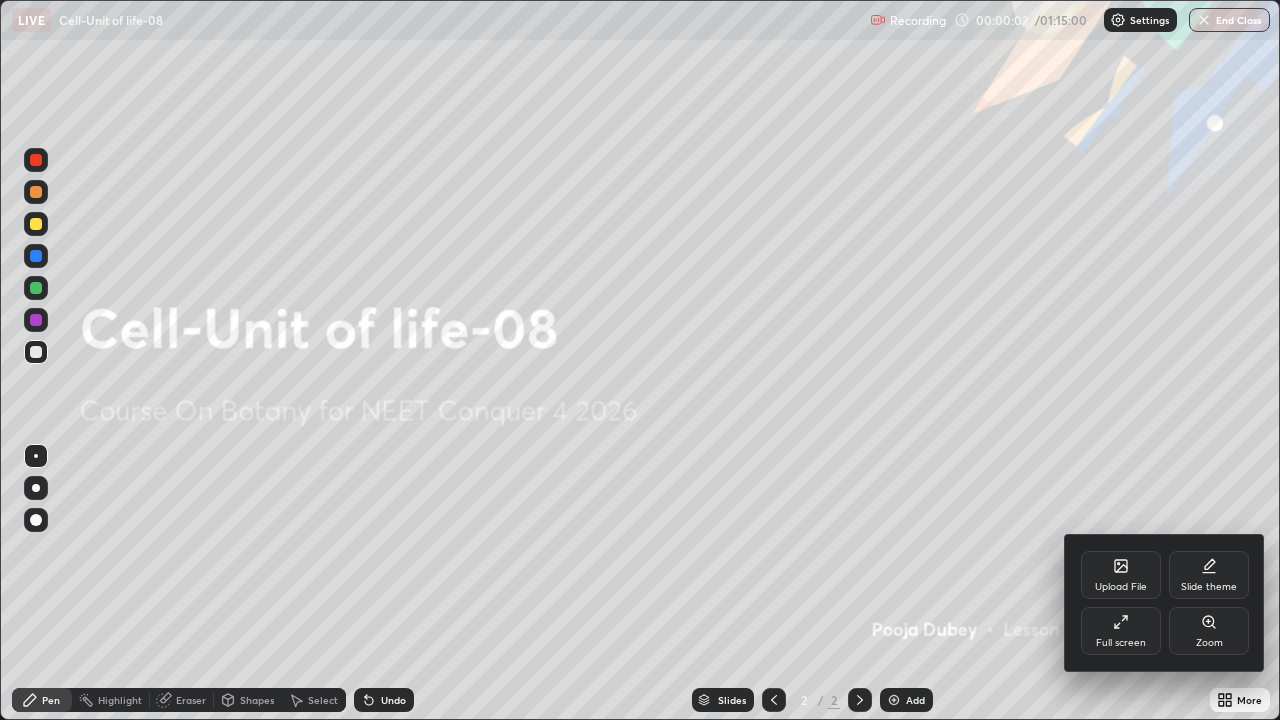 click on "Upload File" at bounding box center [1121, 575] 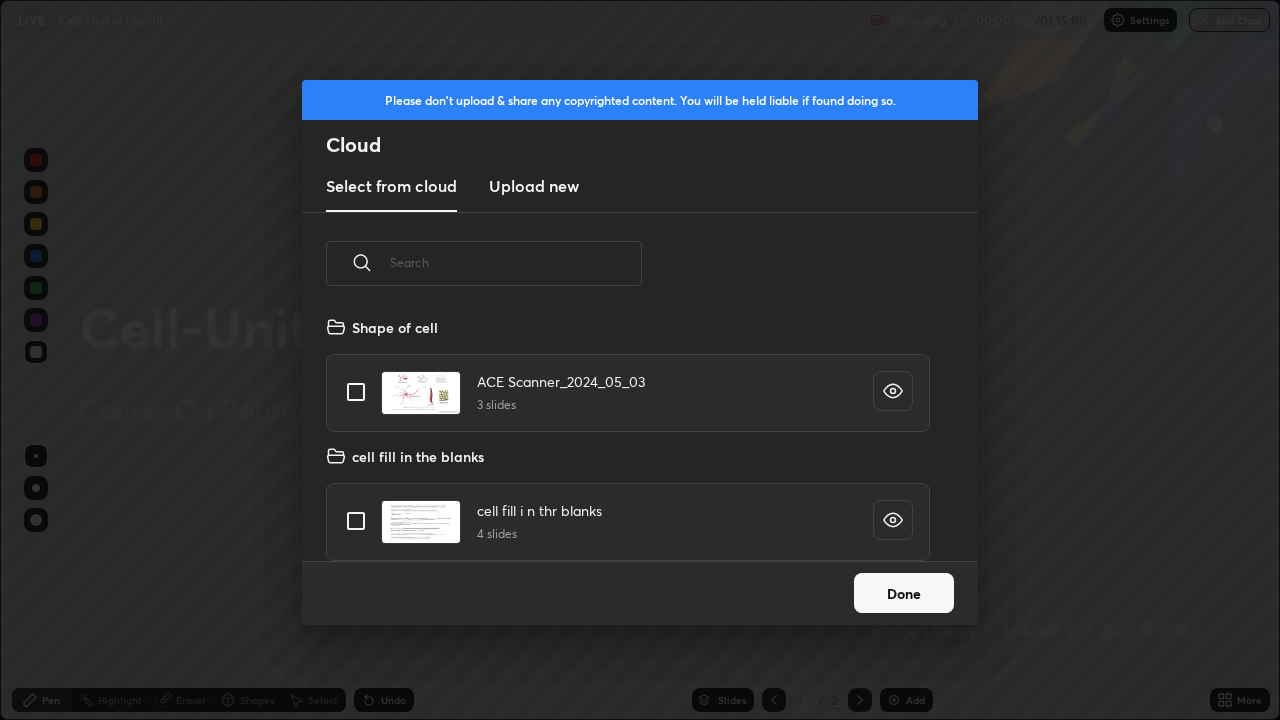scroll, scrollTop: 7, scrollLeft: 11, axis: both 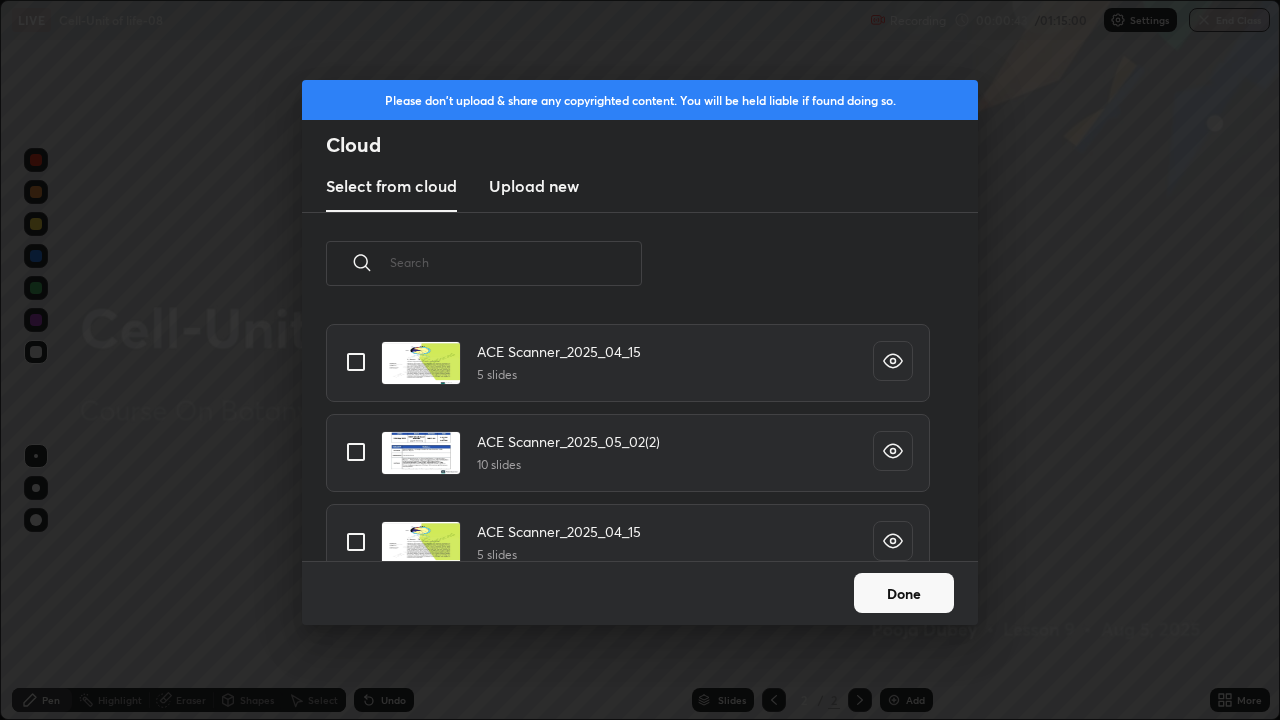 click at bounding box center [356, 542] 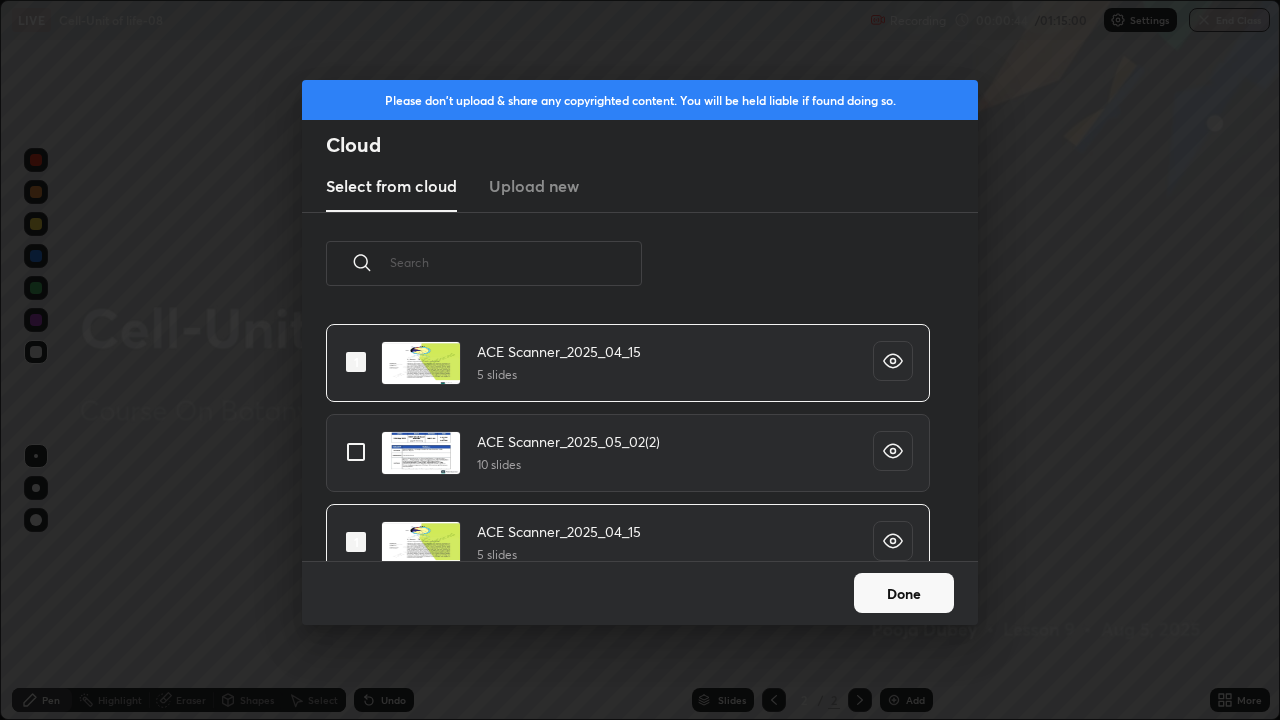 click on "Done" at bounding box center (904, 593) 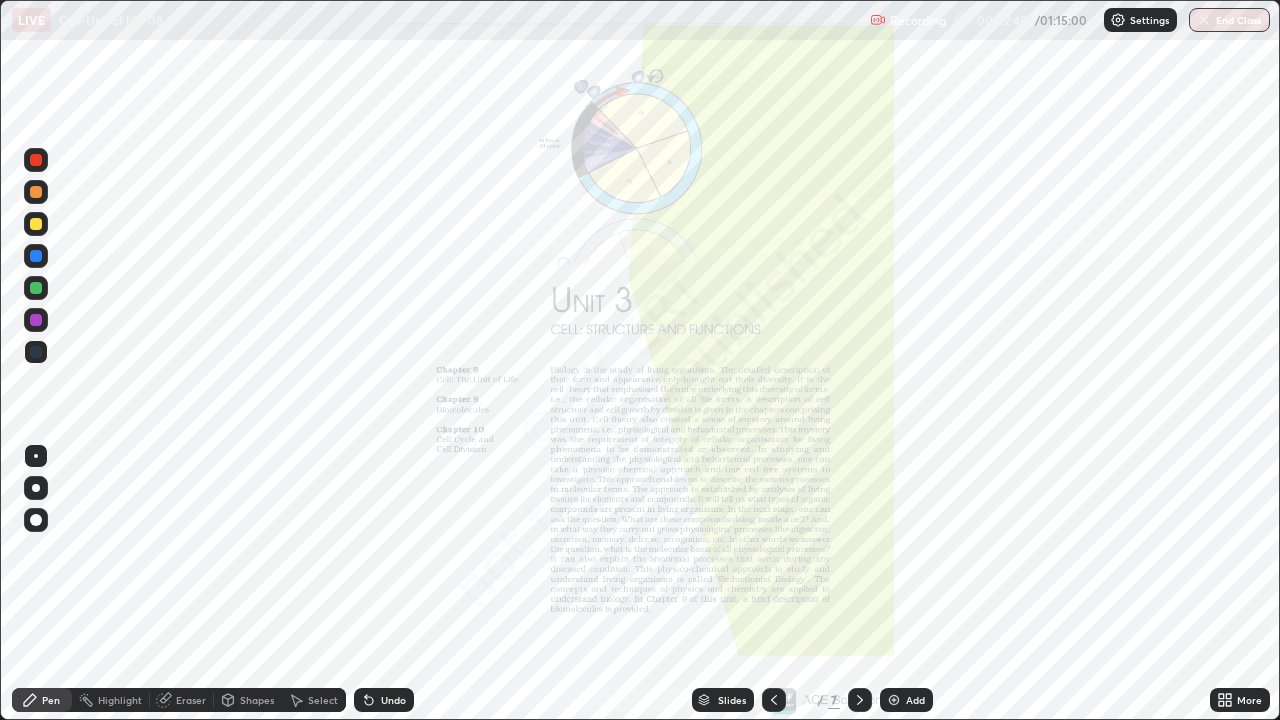 click on "Slides" at bounding box center [732, 700] 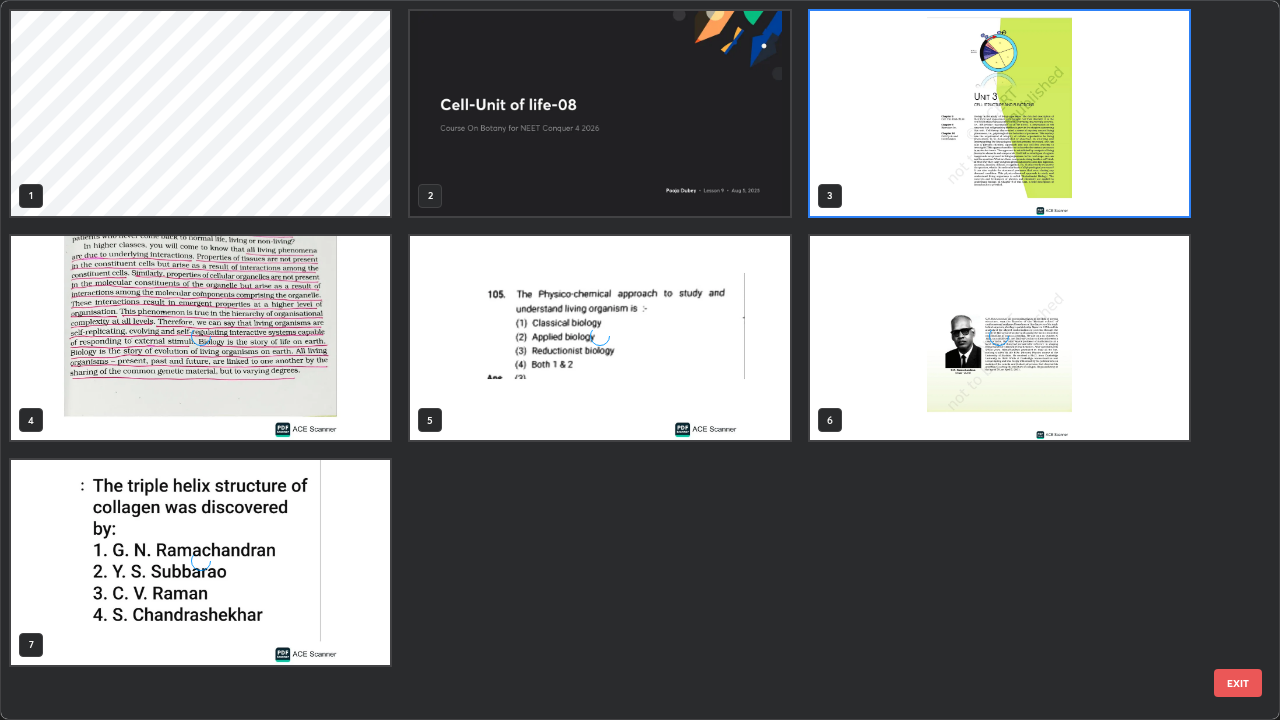 scroll, scrollTop: 7, scrollLeft: 11, axis: both 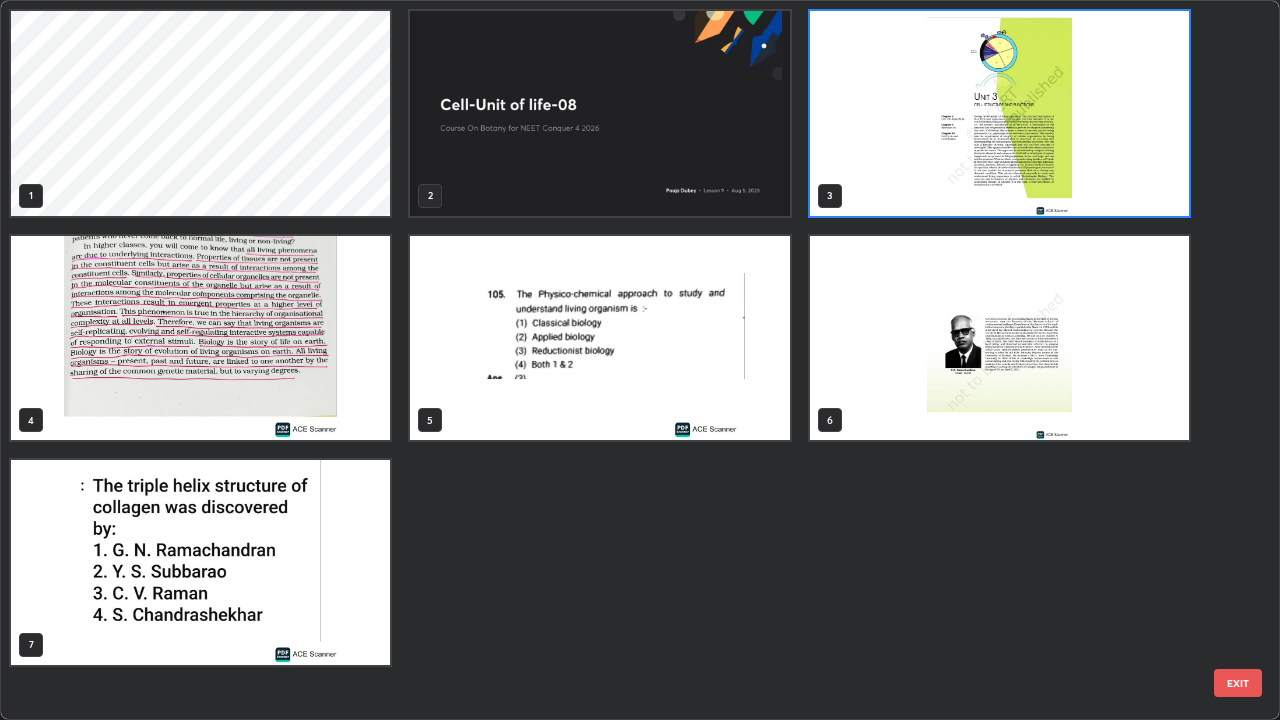 click on "EXIT" at bounding box center [1238, 683] 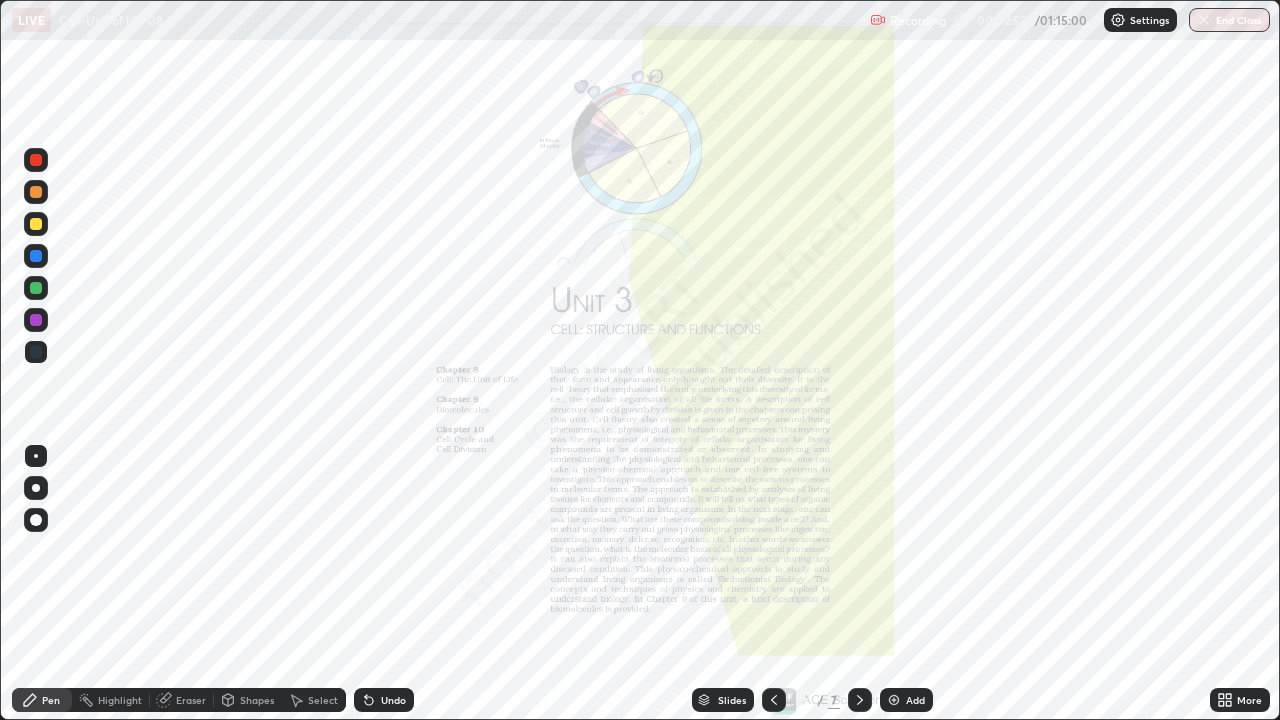 click on "More" at bounding box center [1240, 700] 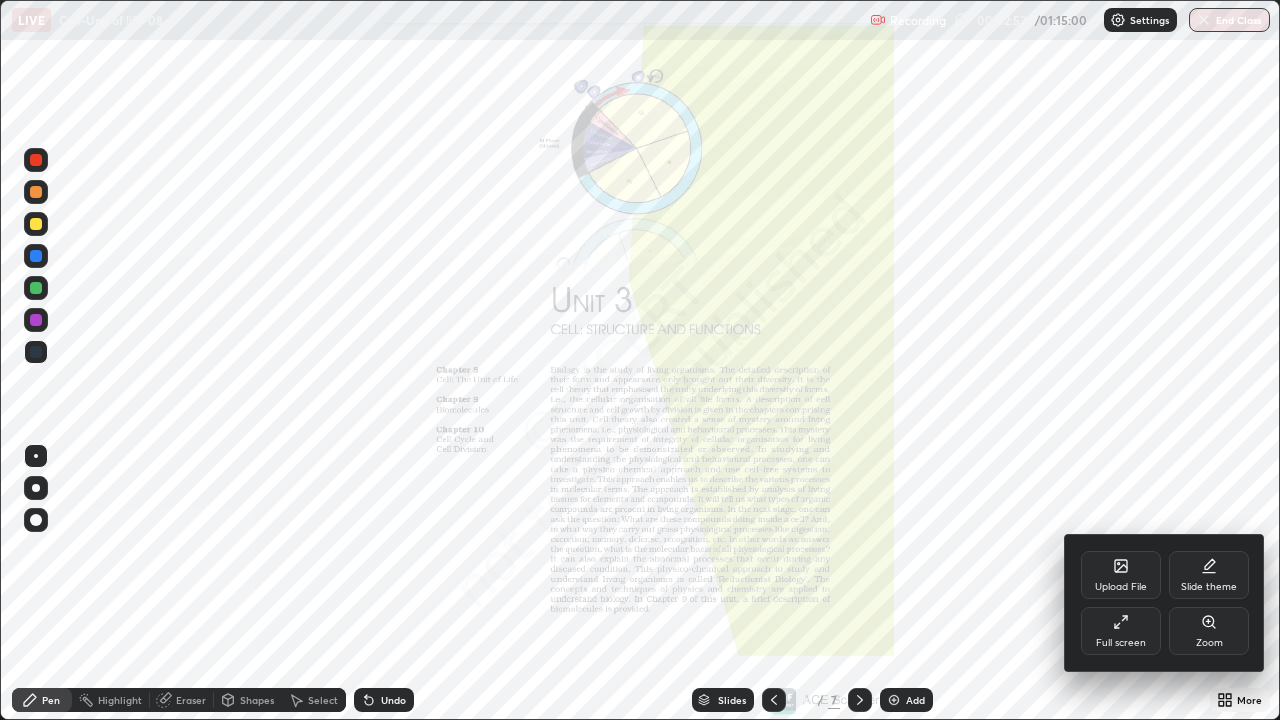 click on "Upload File" at bounding box center (1121, 575) 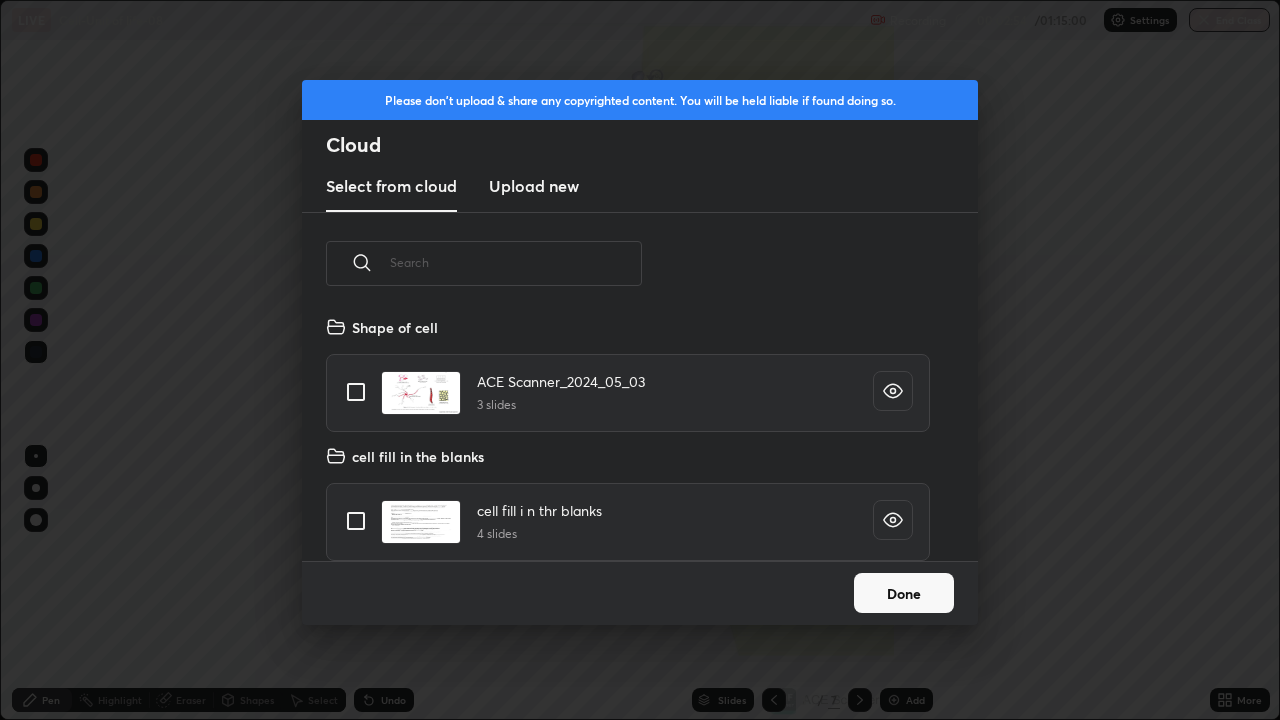 scroll, scrollTop: 7, scrollLeft: 11, axis: both 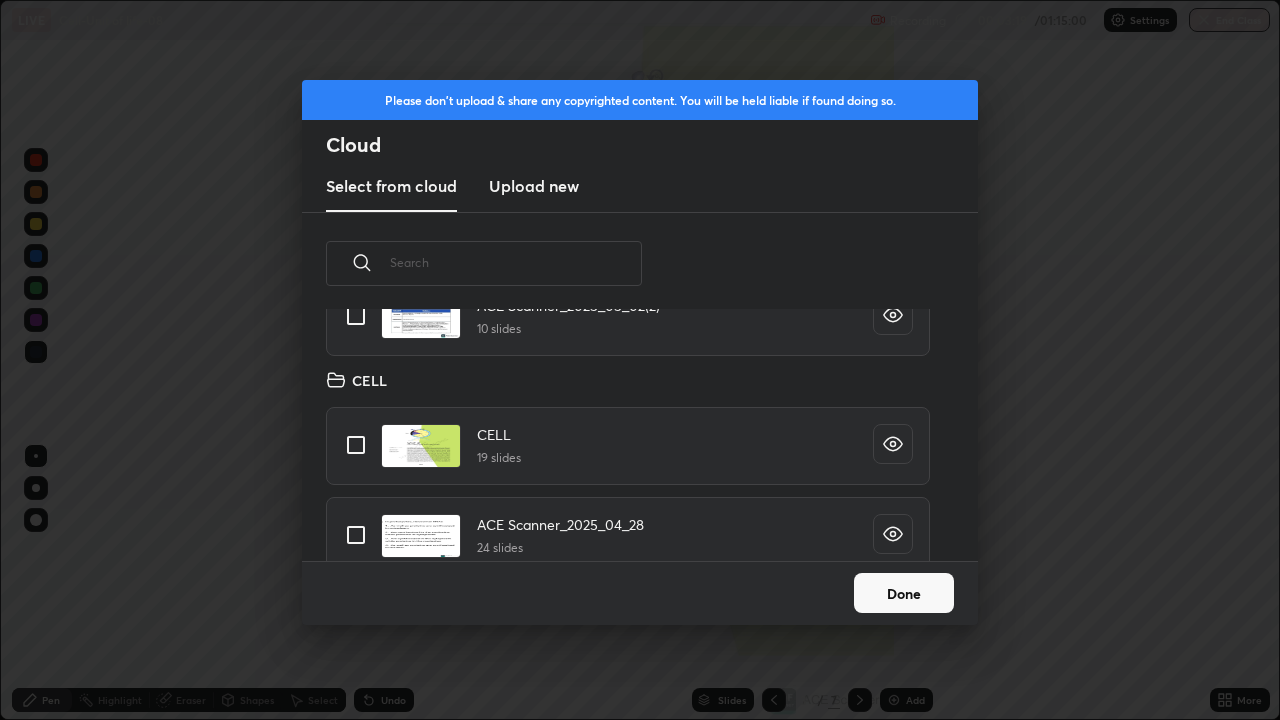 click at bounding box center [356, 445] 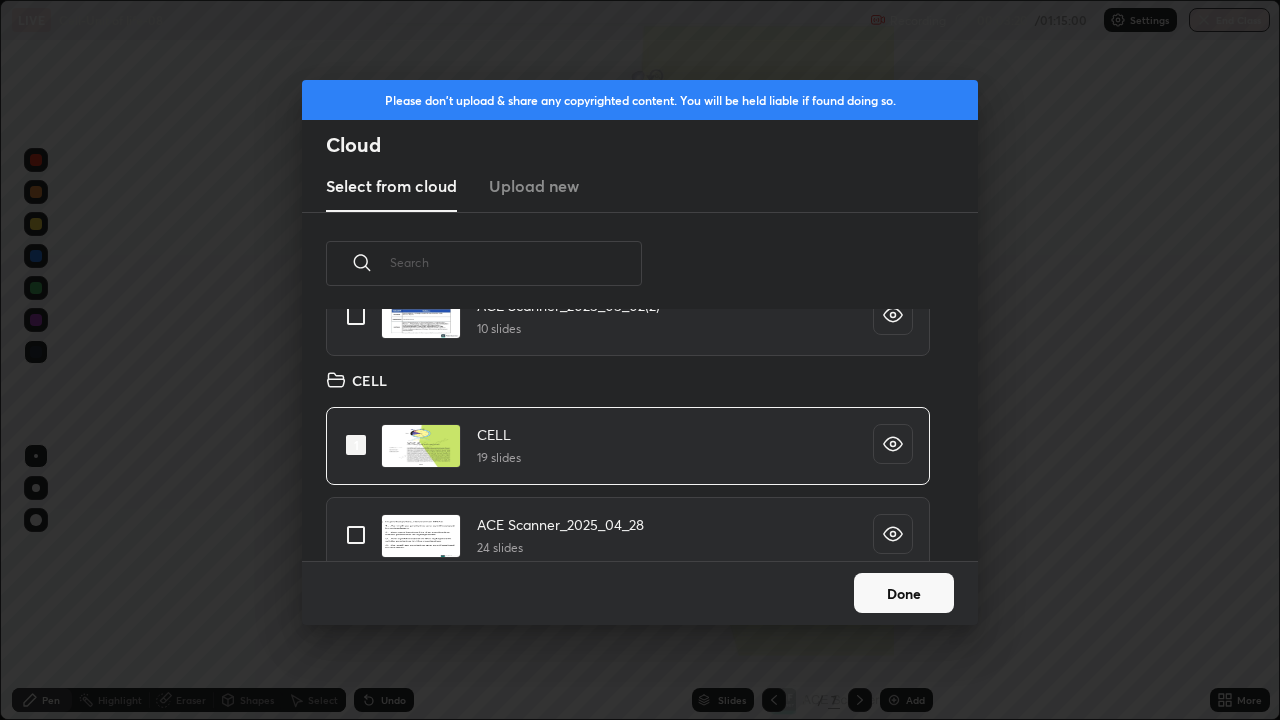 click on "Done" at bounding box center (904, 593) 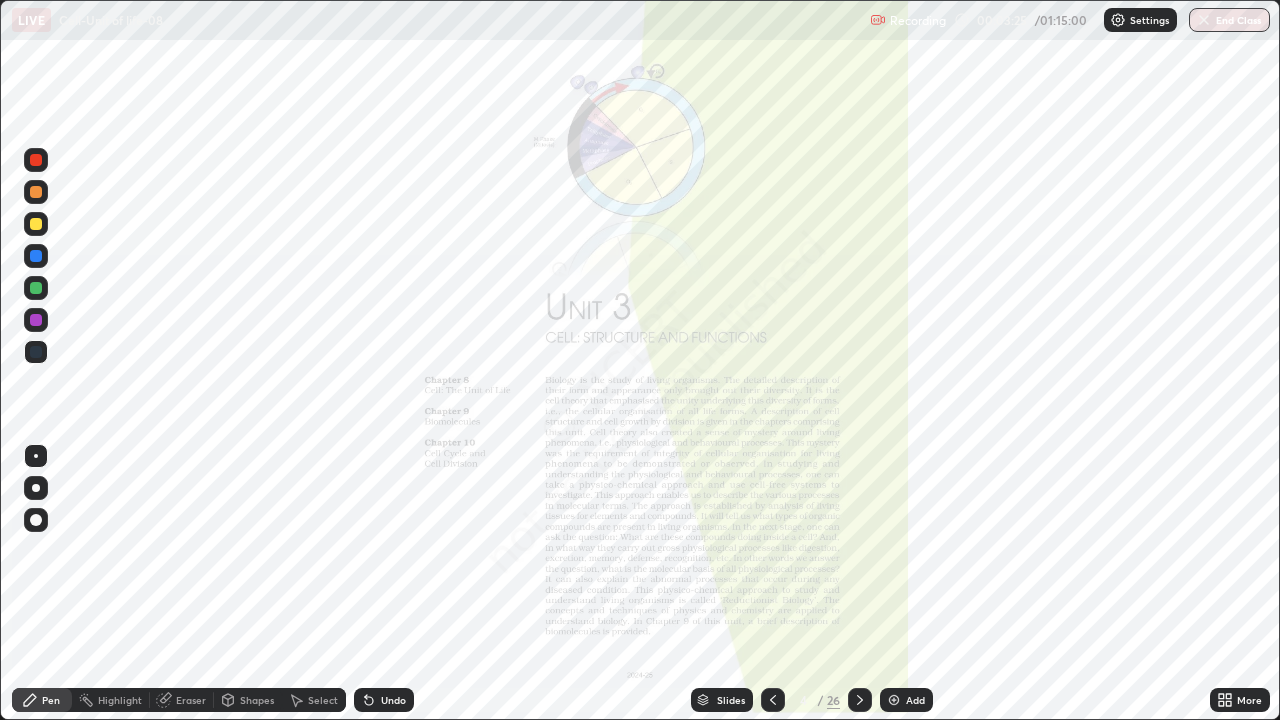 click on "Slides" at bounding box center (731, 700) 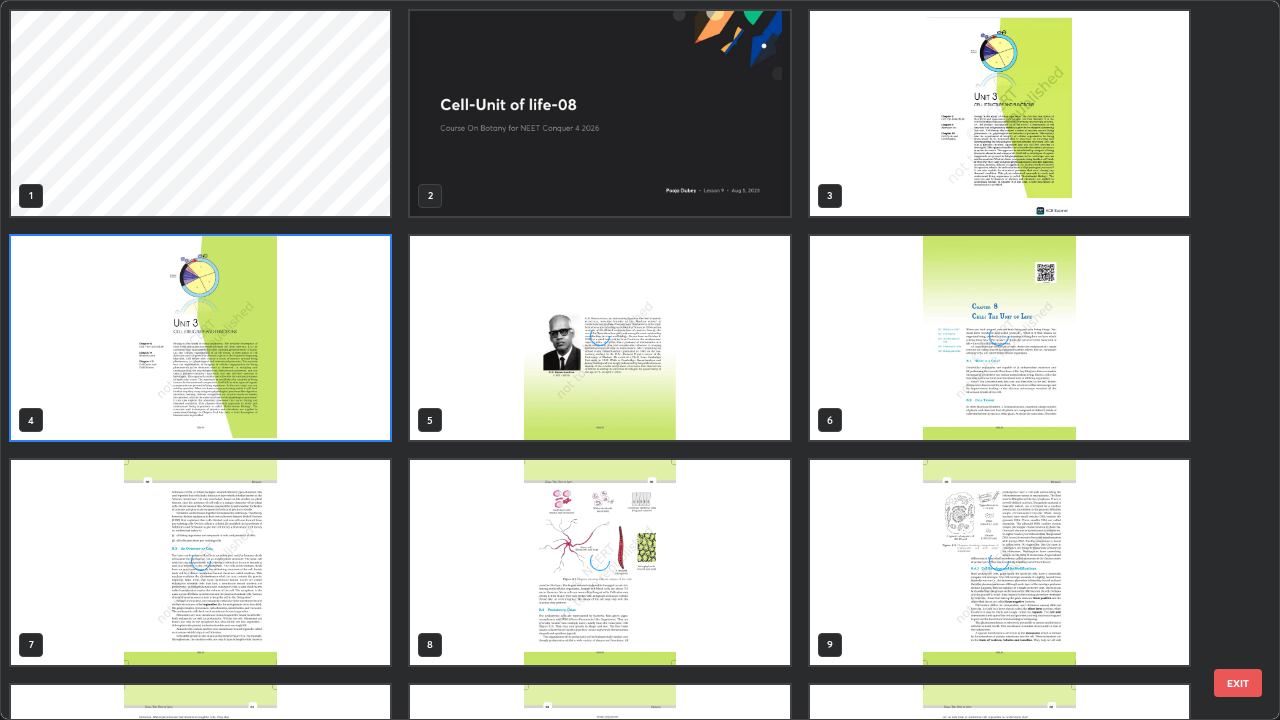 click at bounding box center [599, 113] 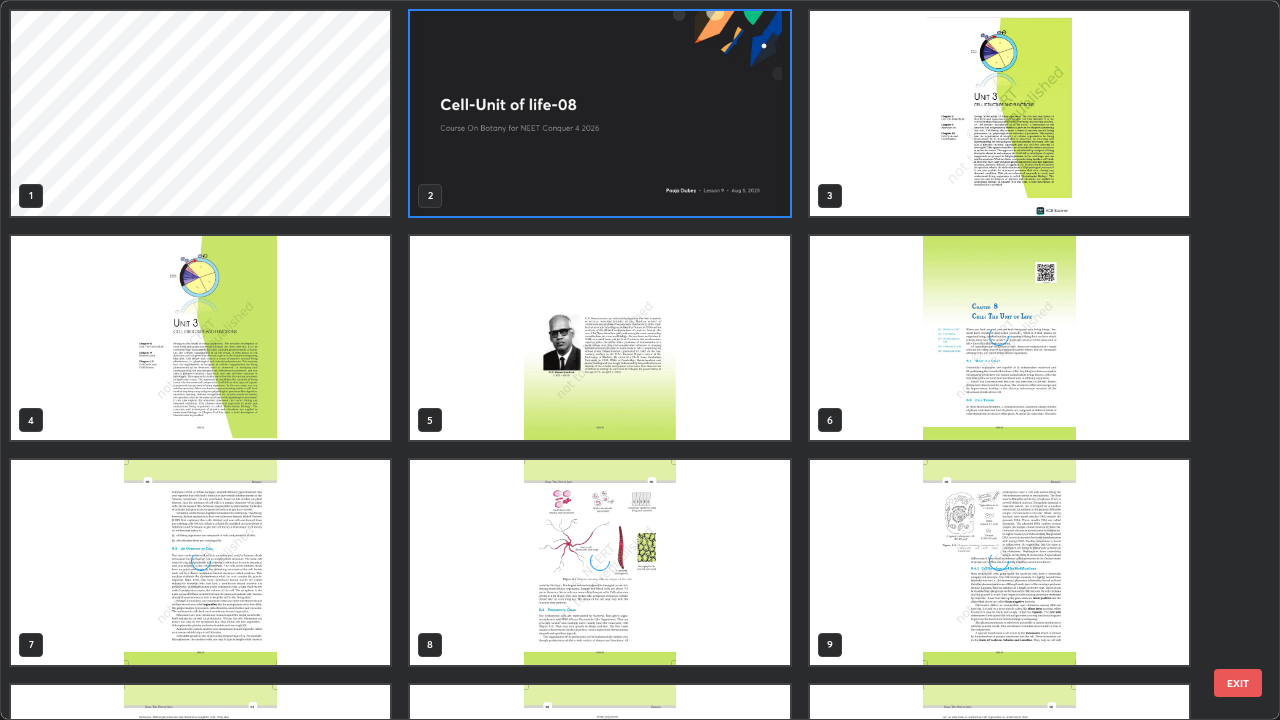click at bounding box center [599, 113] 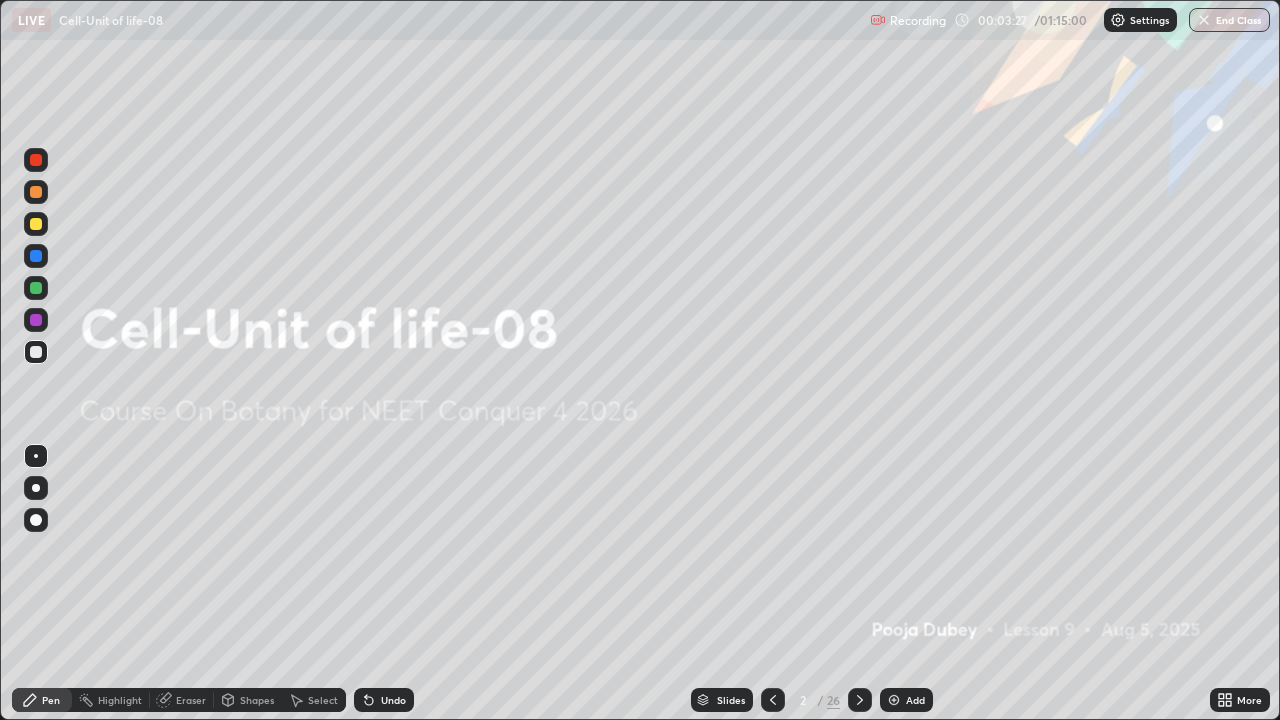 click at bounding box center (599, 113) 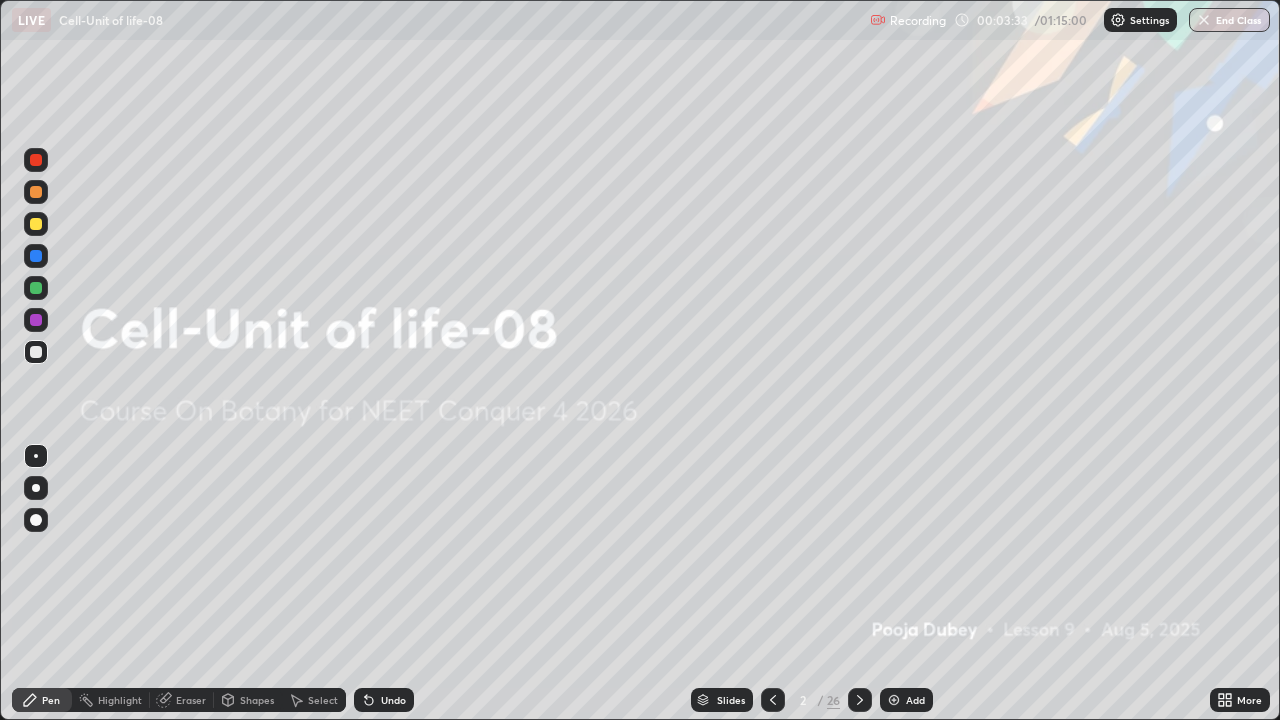 click at bounding box center [894, 700] 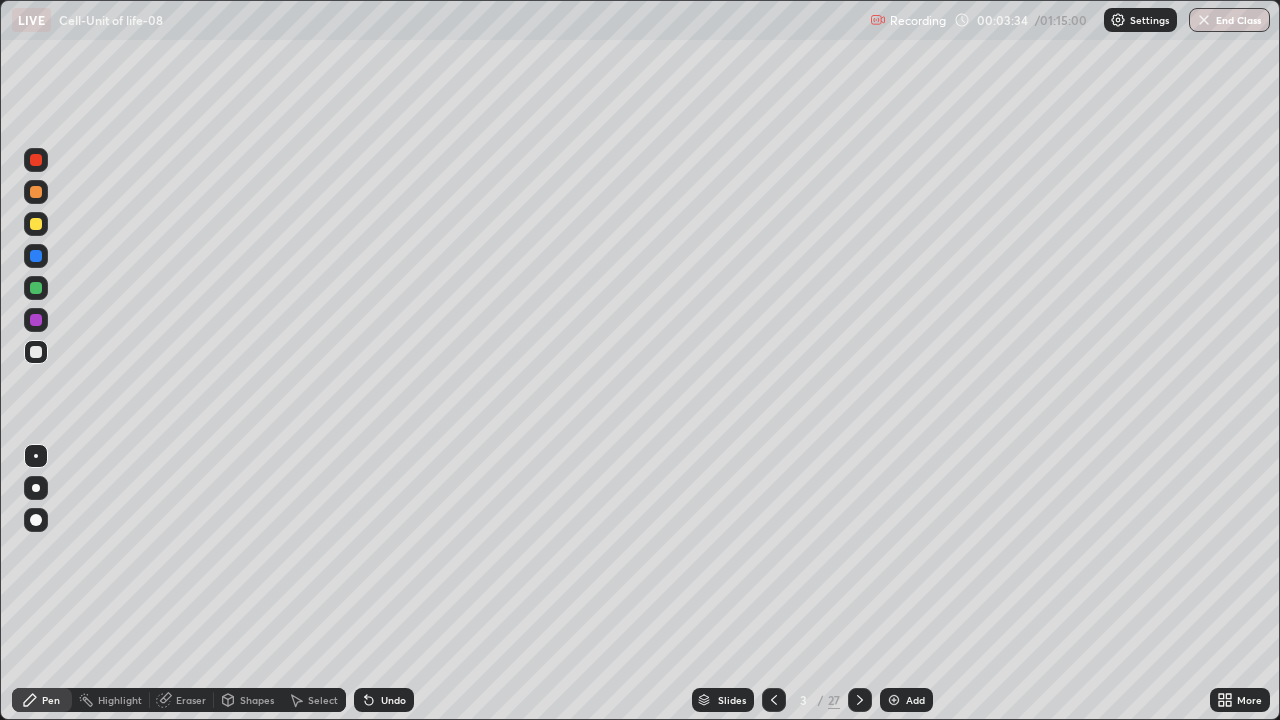 click at bounding box center [36, 288] 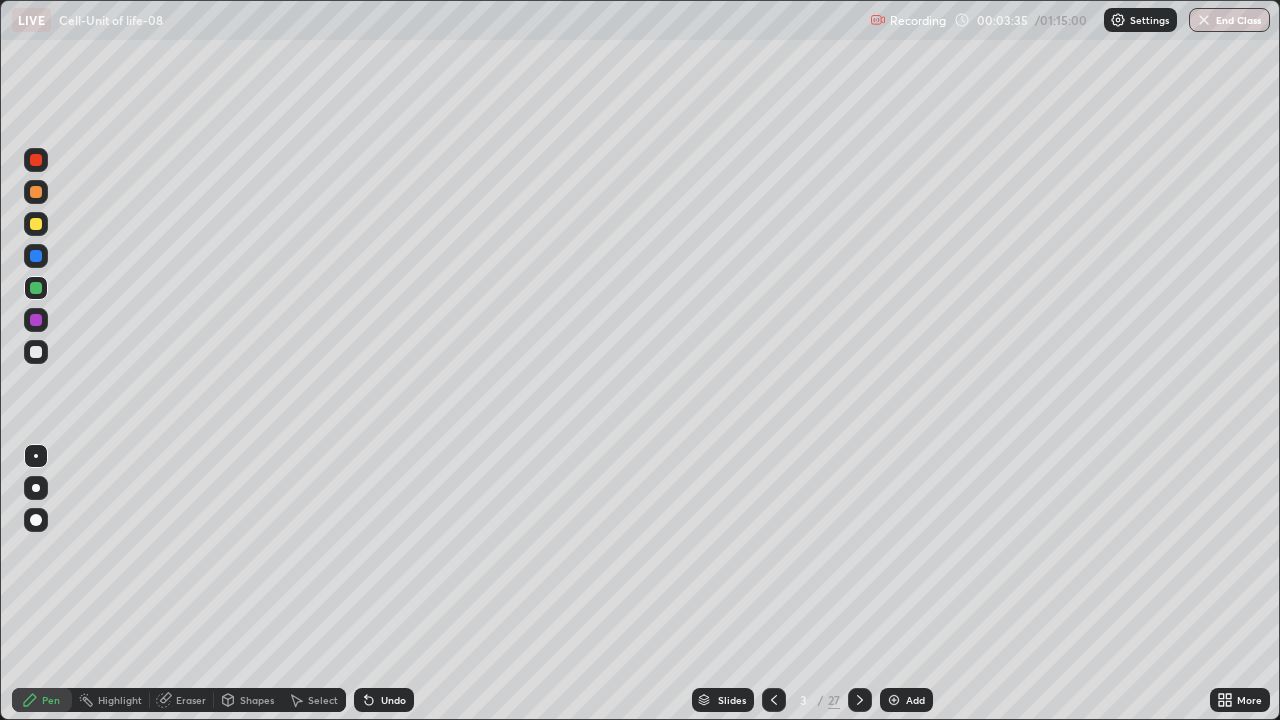 click at bounding box center (36, 488) 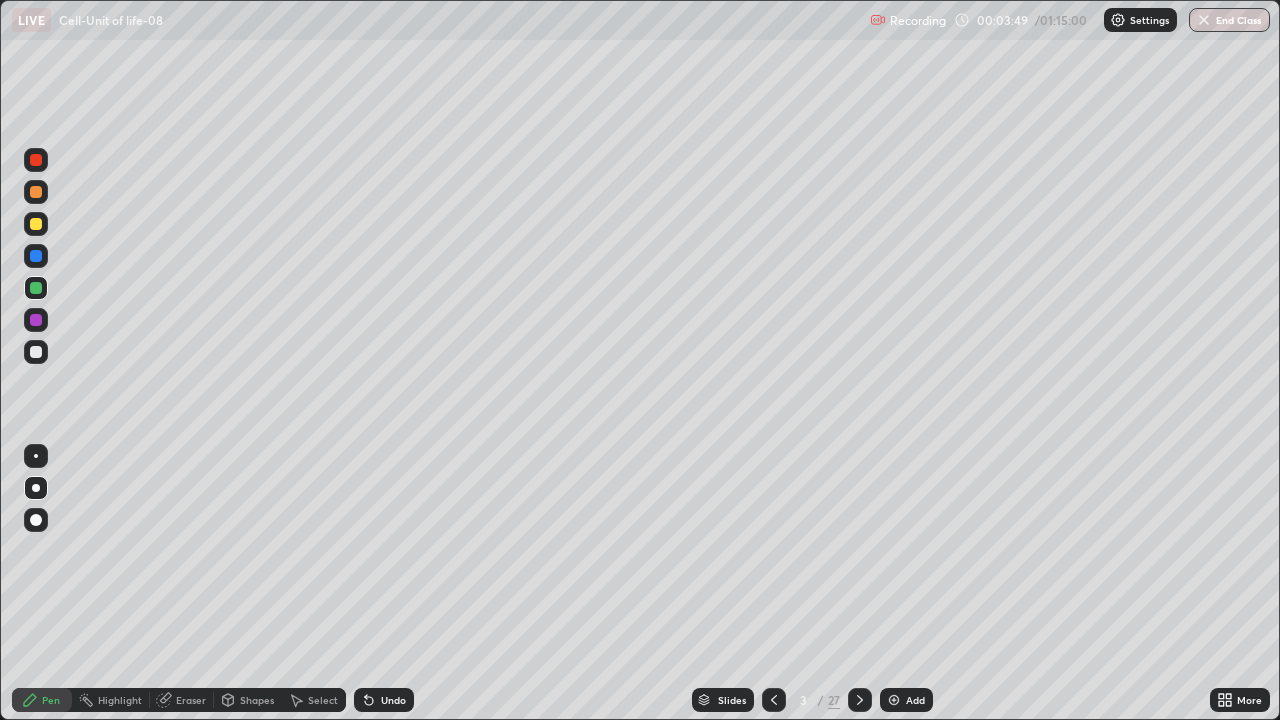 click at bounding box center (36, 352) 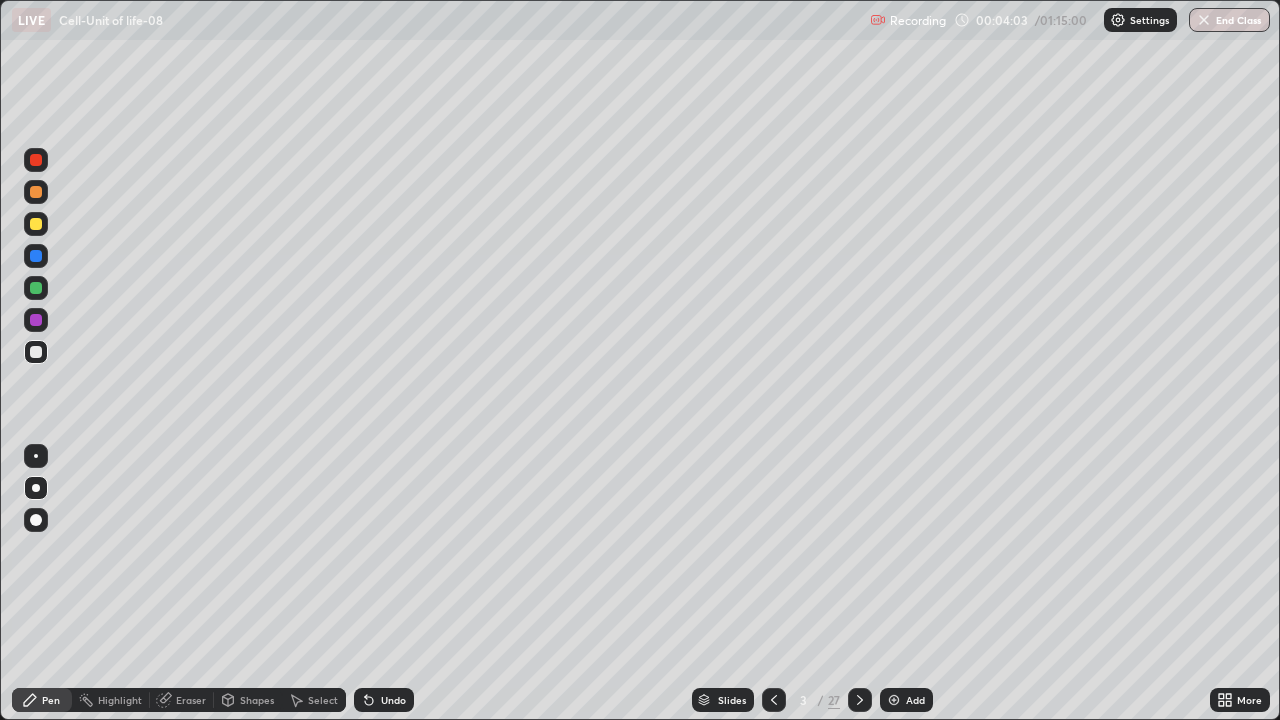 click on "Undo" at bounding box center [384, 700] 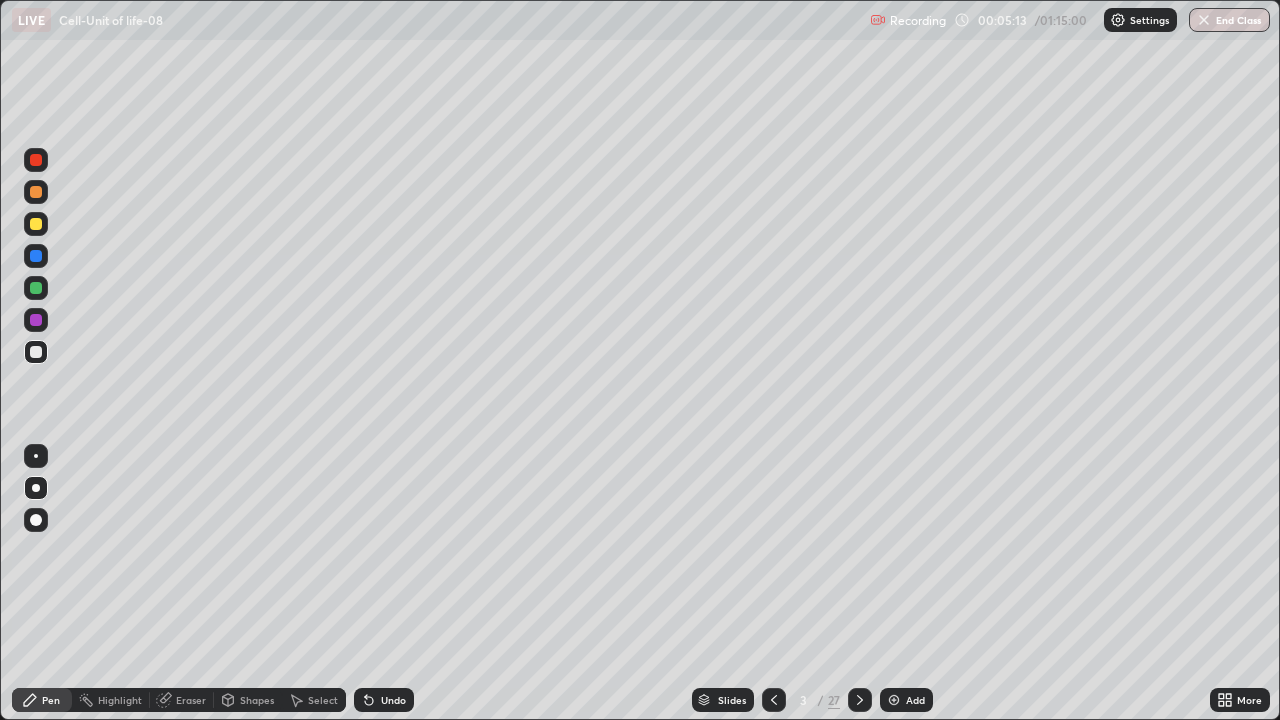 click at bounding box center [36, 288] 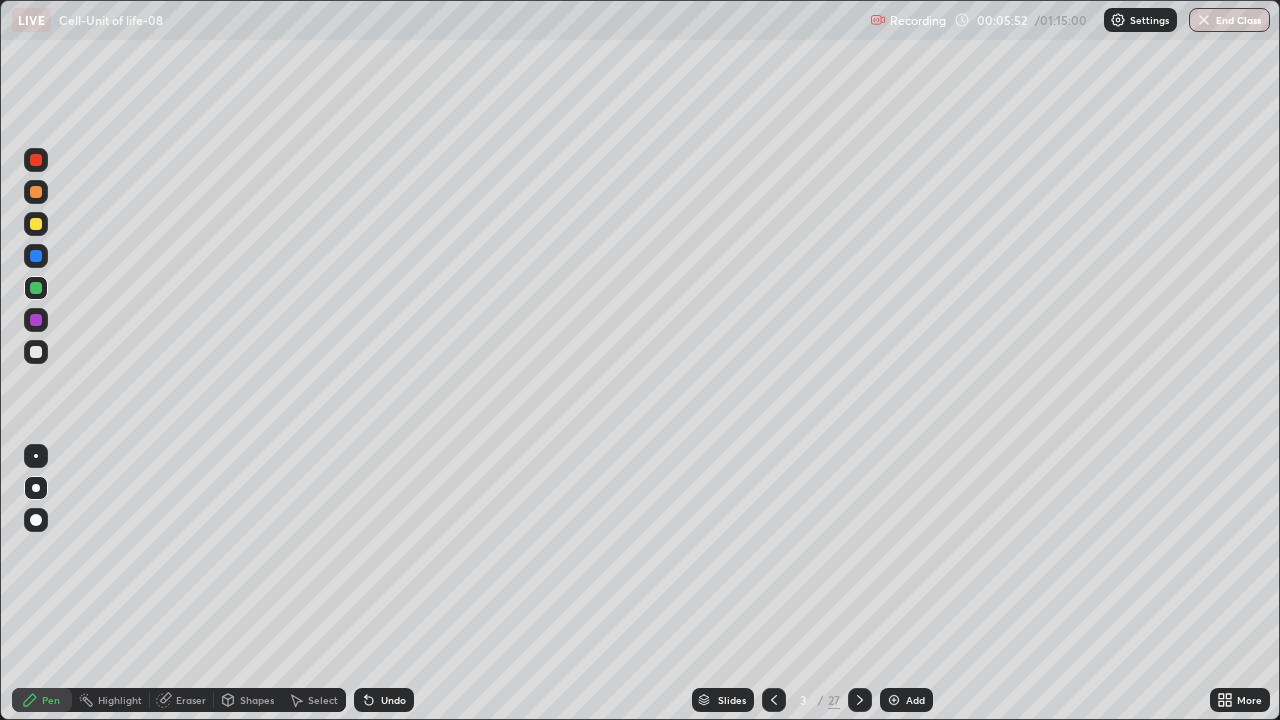 click at bounding box center [36, 352] 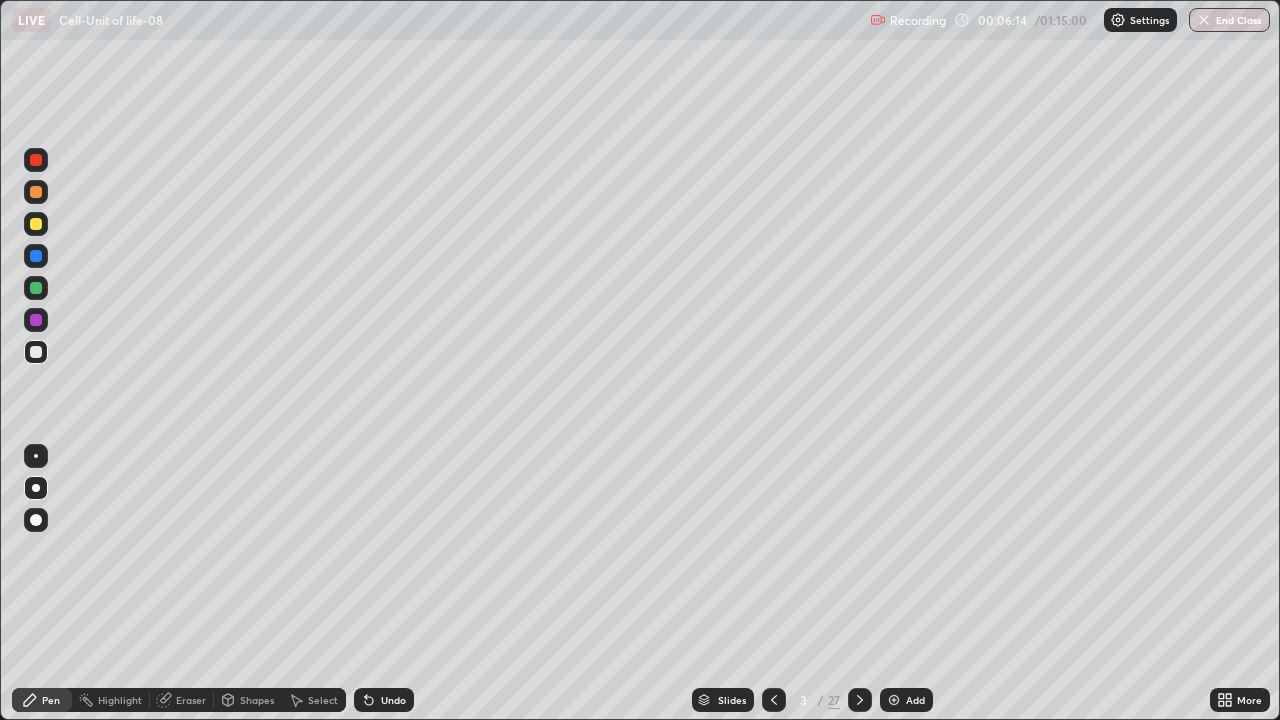 click on "Undo" at bounding box center (393, 700) 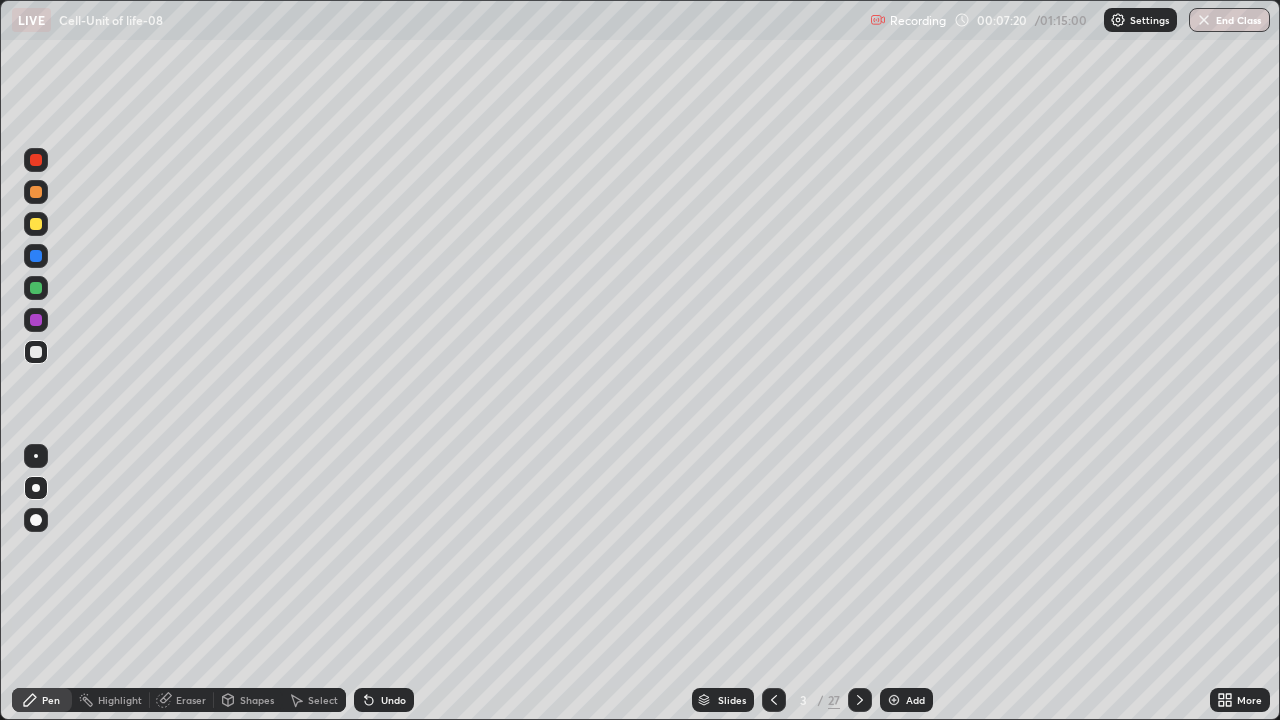click on "Slides" at bounding box center (732, 700) 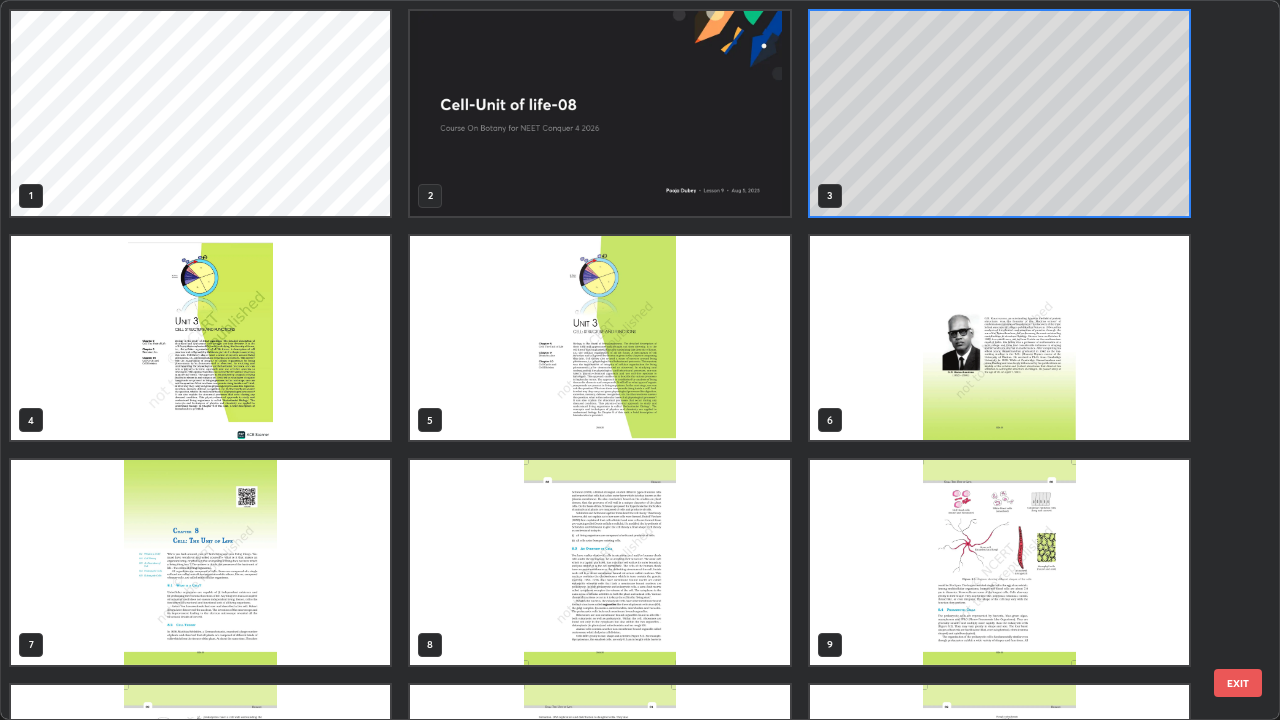 scroll, scrollTop: 7, scrollLeft: 11, axis: both 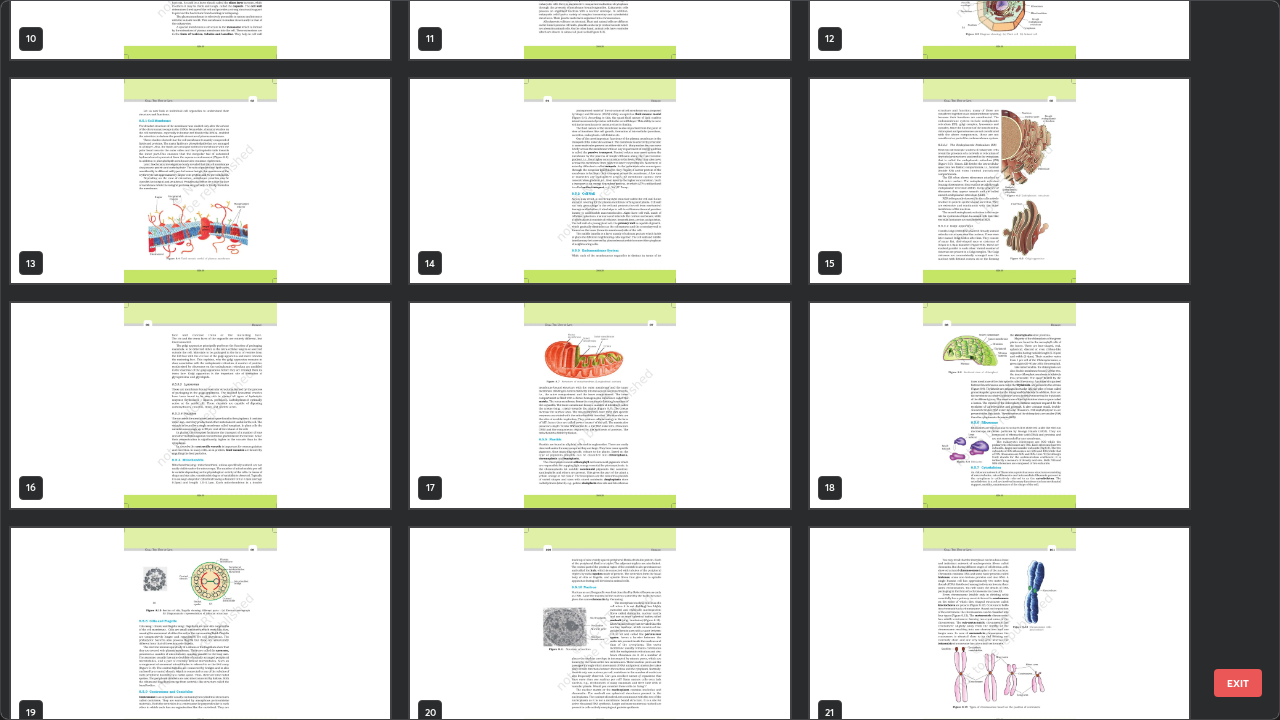 click at bounding box center (599, 405) 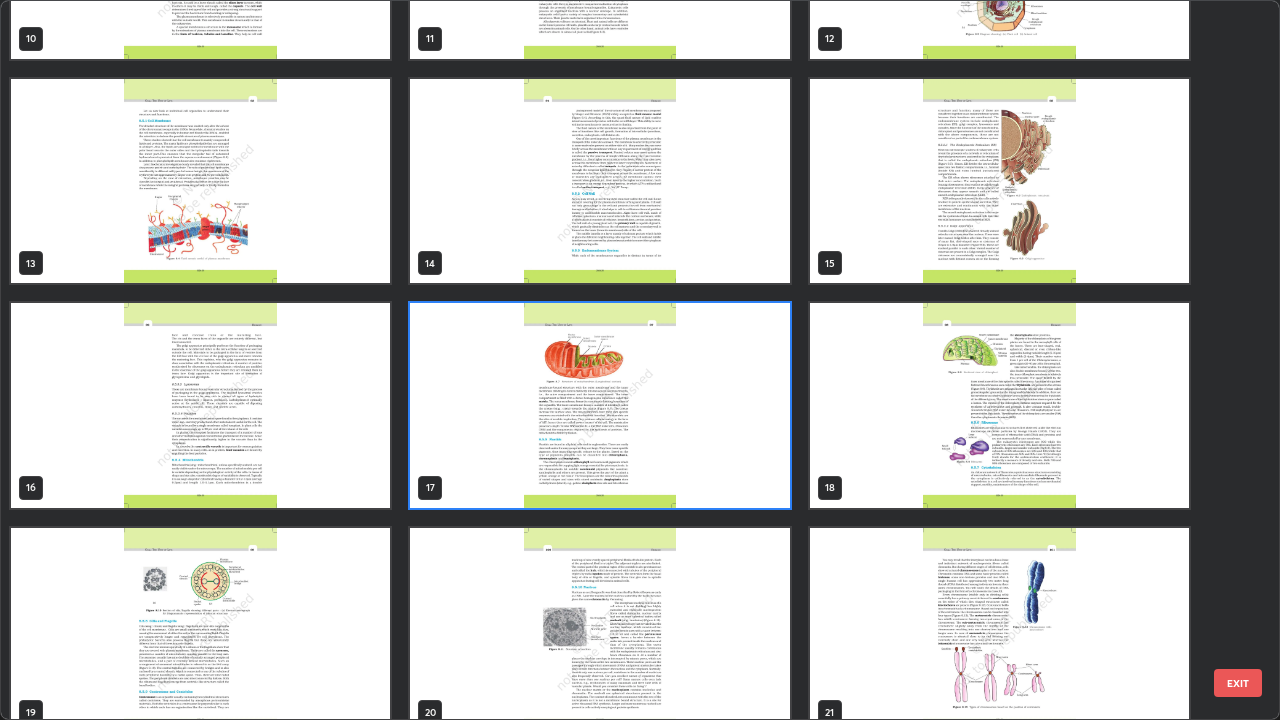 click at bounding box center (599, 405) 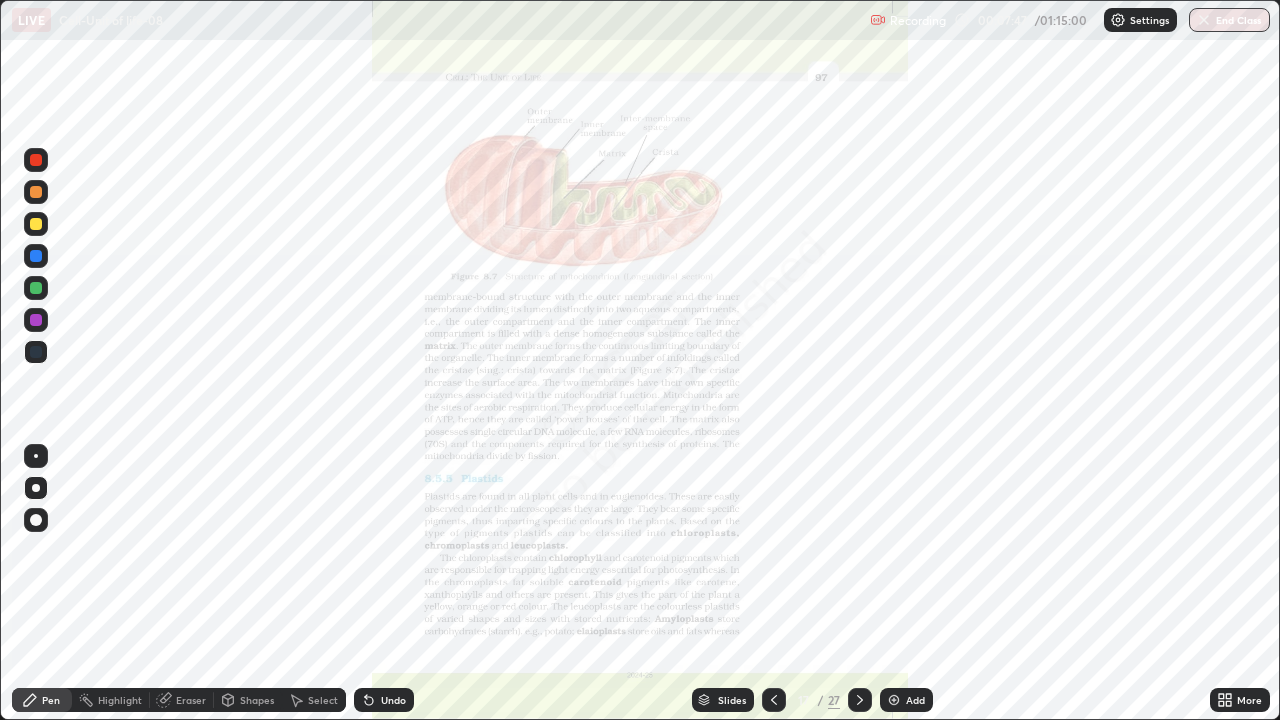 click on "Slides" at bounding box center (732, 700) 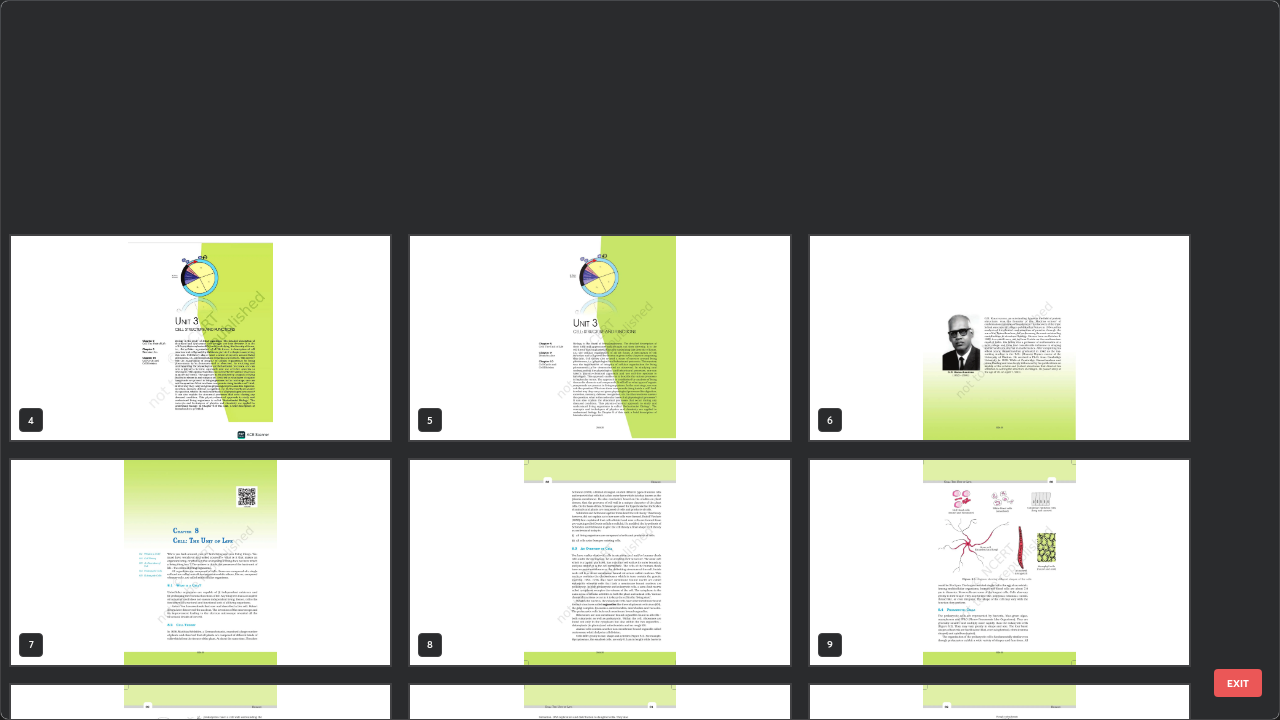 scroll, scrollTop: 629, scrollLeft: 0, axis: vertical 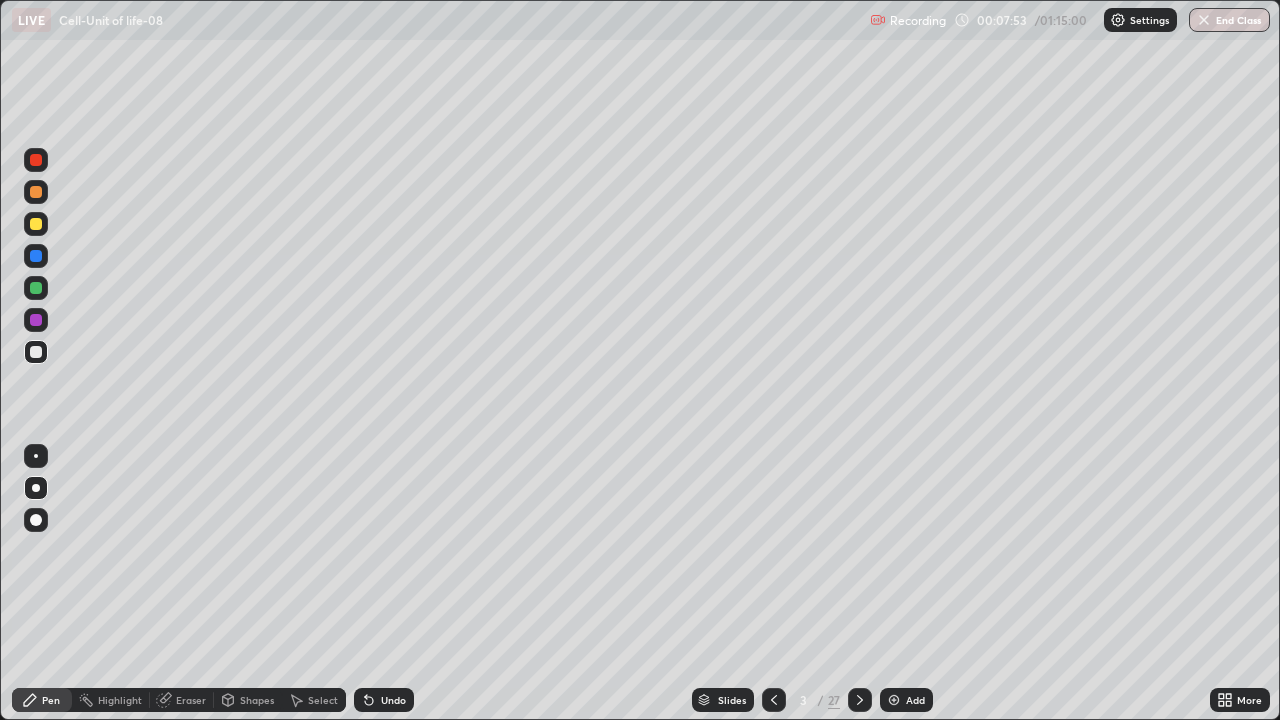 click at bounding box center (36, 288) 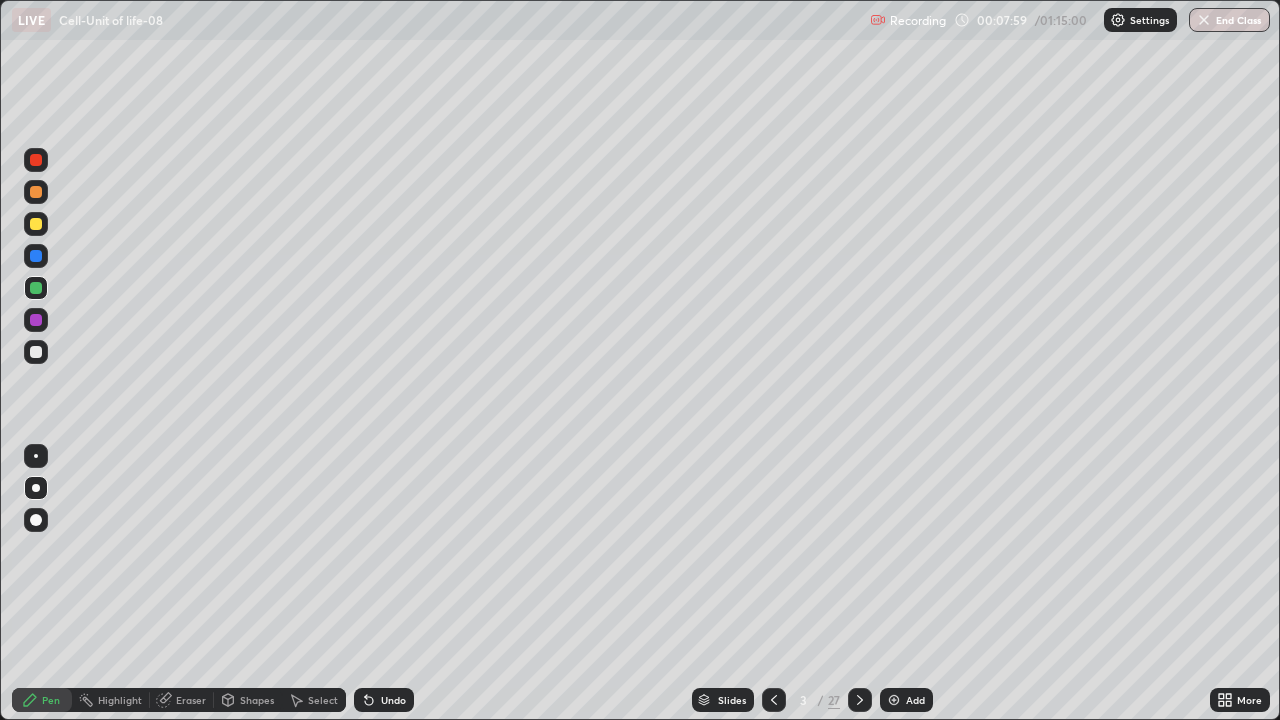 click at bounding box center [36, 352] 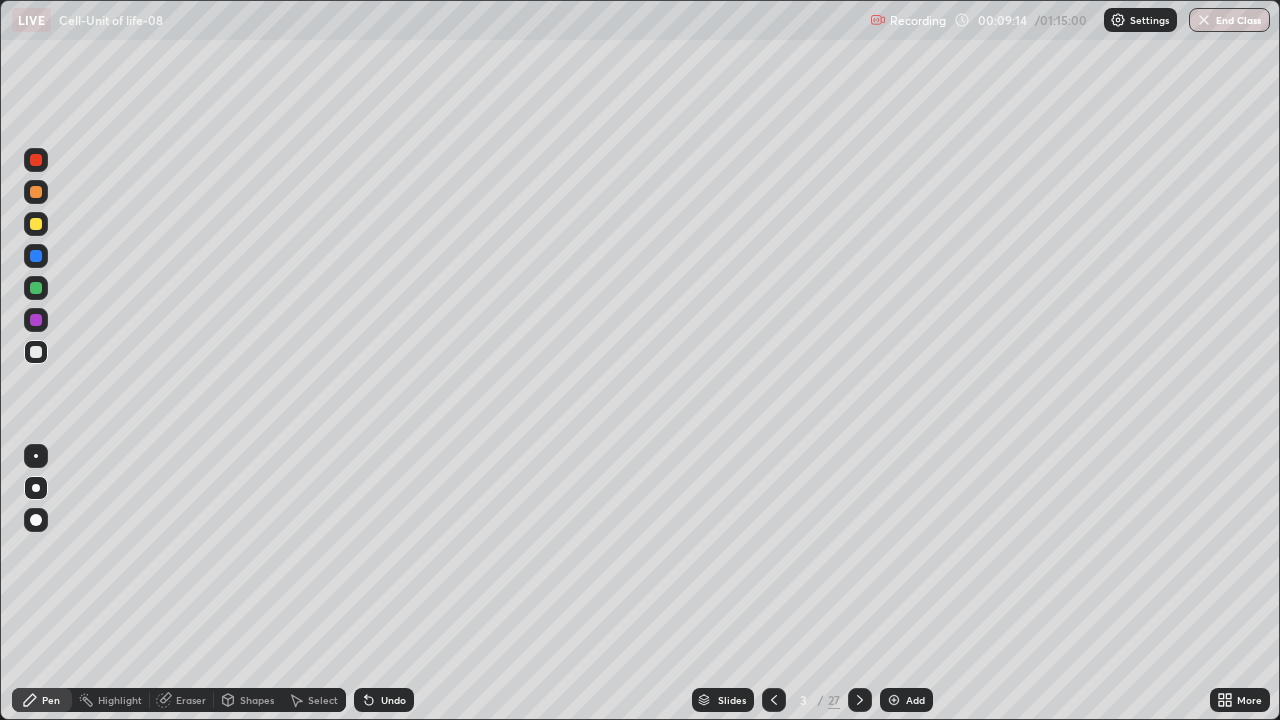 click on "Add" at bounding box center (915, 700) 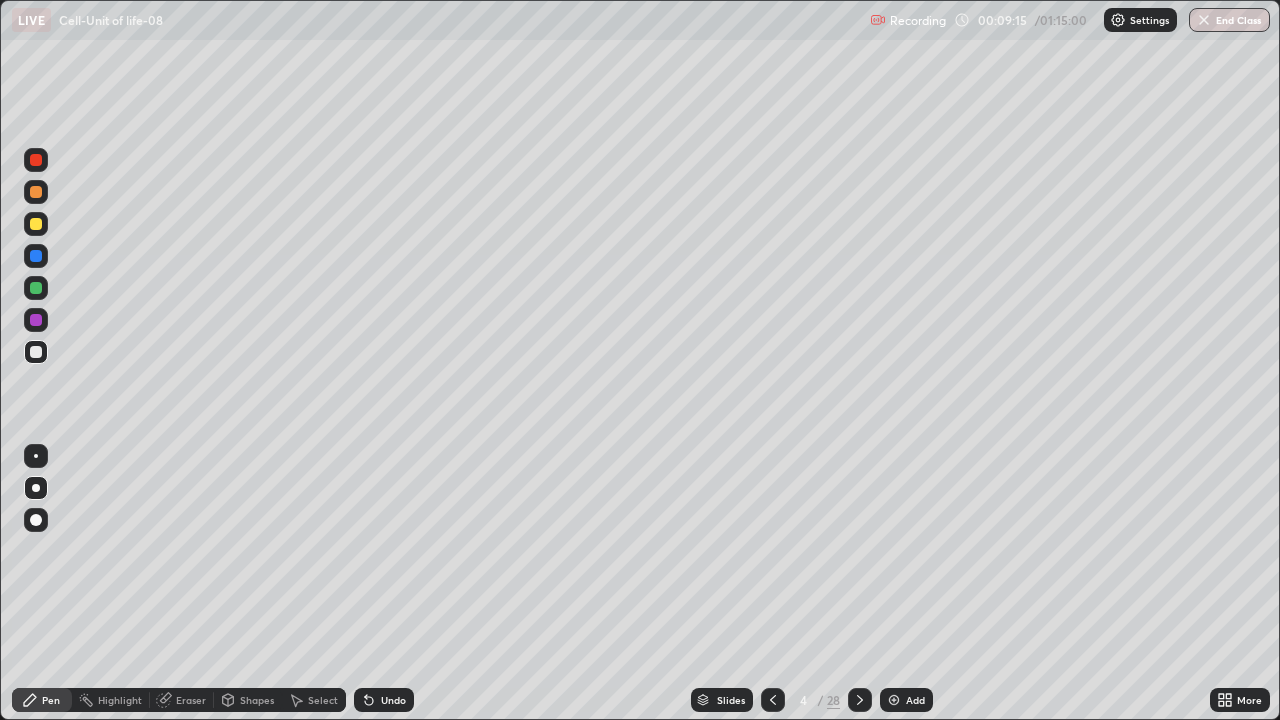 click at bounding box center (36, 288) 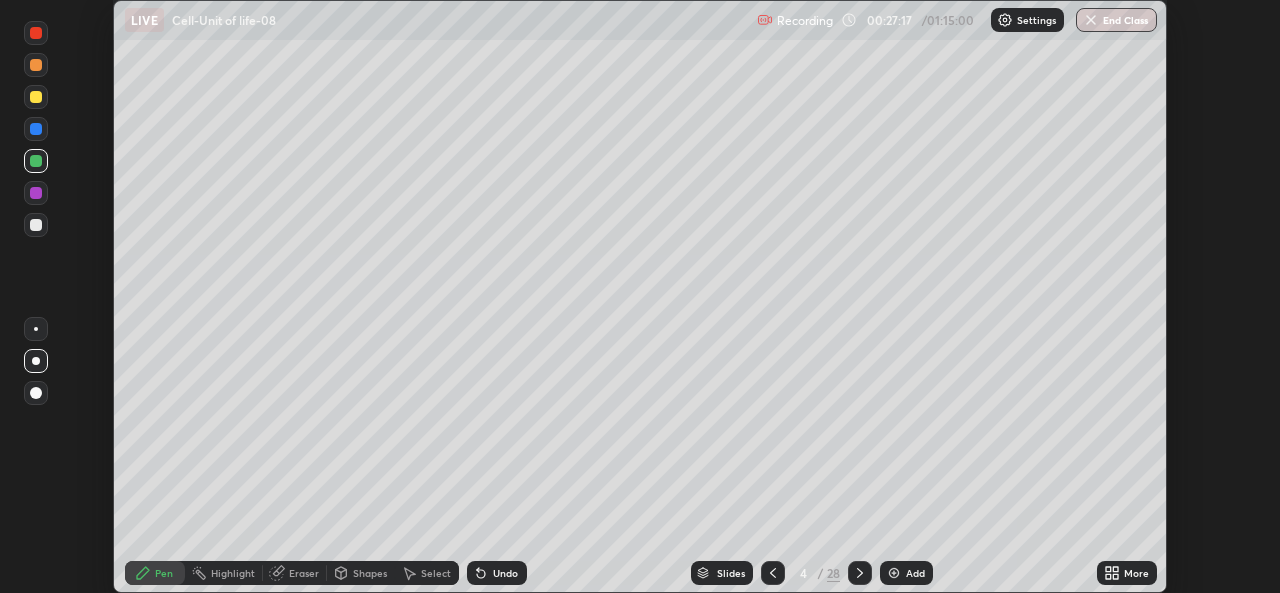 scroll, scrollTop: 0, scrollLeft: 0, axis: both 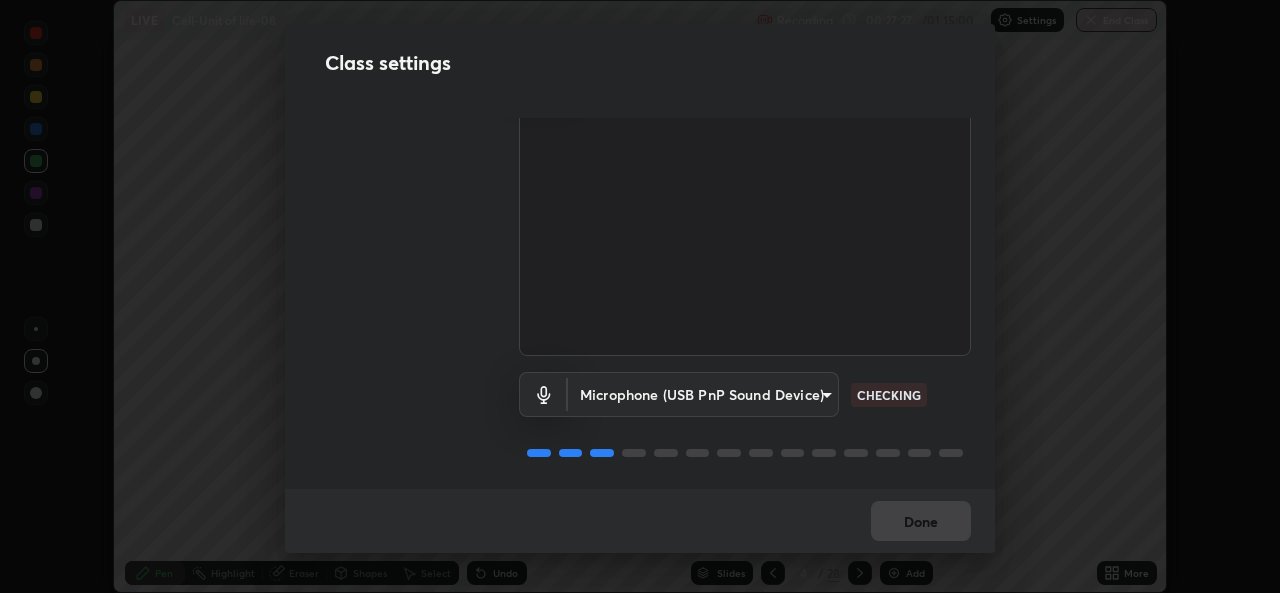 click on "Erase all LIVE Cell-Unit of life-08 Recording 00:27:27 /  01:15:00 Settings End Class Setting up your live class Cell-Unit of life-08 • L9 of Course On Botany for NEET Conquer 4 2026 Pooja Dubey Pen Highlight Eraser Shapes Select Undo Slides 4 / 28 Add More No doubts shared Encourage your learners to ask a doubt for better clarity Report an issue Reason for reporting Buffering Chat not working Audio - Video sync issue Educator video quality low ​ Attach an image Report Class settings Audio & Video FHD Camera (33f1:1001) 1b5311a9b5640385fef1425c23754c42fb18271d2377e174ff02acca352544af CHECKING Microphone (USB PnP Sound Device) 24ad53f3229a6e7ae31be6b6923c0f711ac090b5ca08074ab8e1abb2a0fbc499 CHECKING Done" at bounding box center (640, 296) 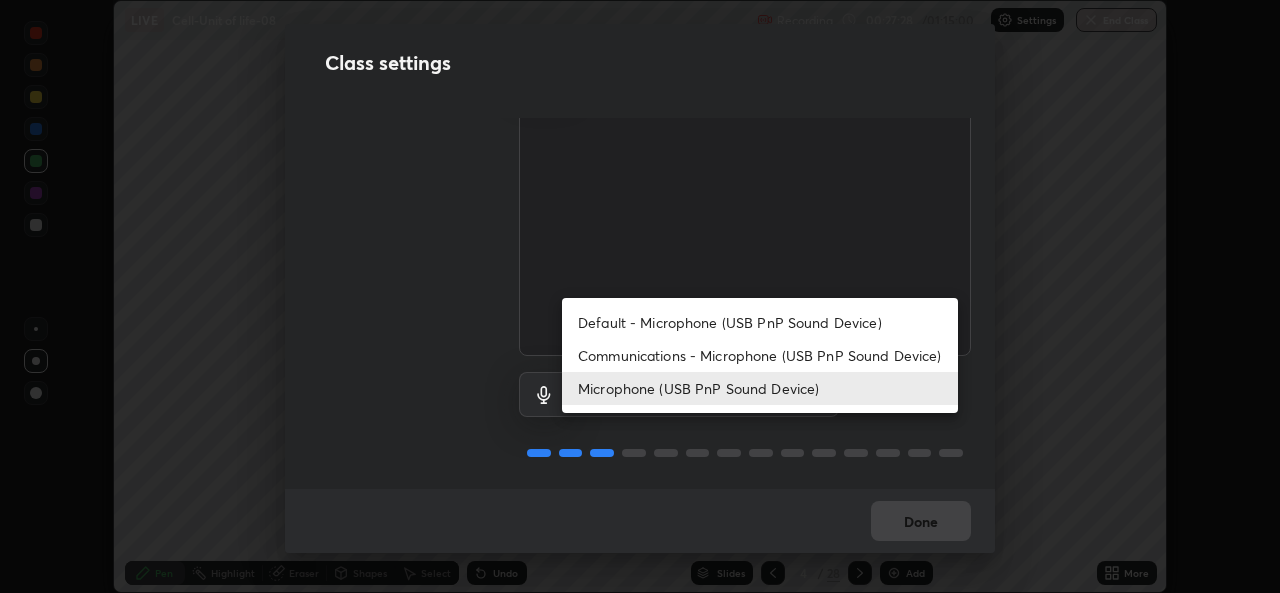 click on "Default - Microphone (USB PnP Sound Device)" at bounding box center (760, 322) 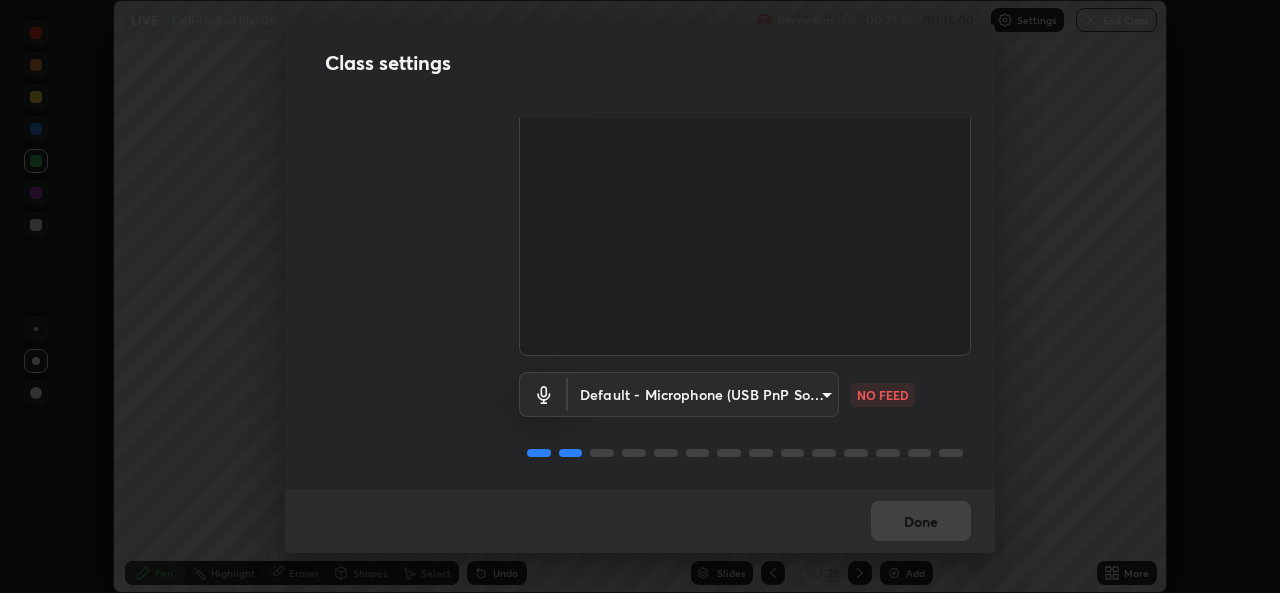 click on "Erase all LIVE Cell-Unit of life-08 Recording 00:27:29 /  01:15:00 Settings End Class Setting up your live class Cell-Unit of life-08 • L9 of Course On Botany for NEET Conquer 4 2026 Pooja Dubey Pen Highlight Eraser Shapes Select Undo Slides 4 / 28 Add More No doubts shared Encourage your learners to ask a doubt for better clarity Report an issue Reason for reporting Buffering Chat not working Audio - Video sync issue Educator video quality low ​ Attach an image Report Class settings Audio & Video FHD Camera (33f1:1001) 1b5311a9b5640385fef1425c23754c42fb18271d2377e174ff02acca352544af WORKING Default - Microphone (USB PnP Sound Device) default NO FEED Done" at bounding box center (640, 296) 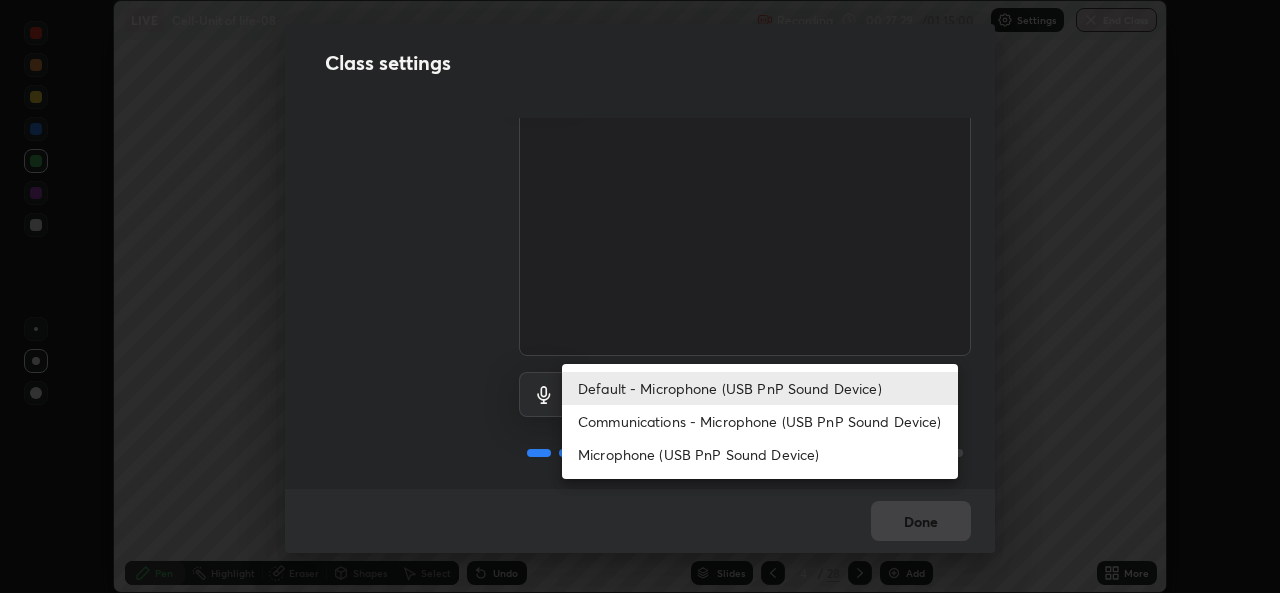 click on "Microphone (USB PnP Sound Device)" at bounding box center [760, 454] 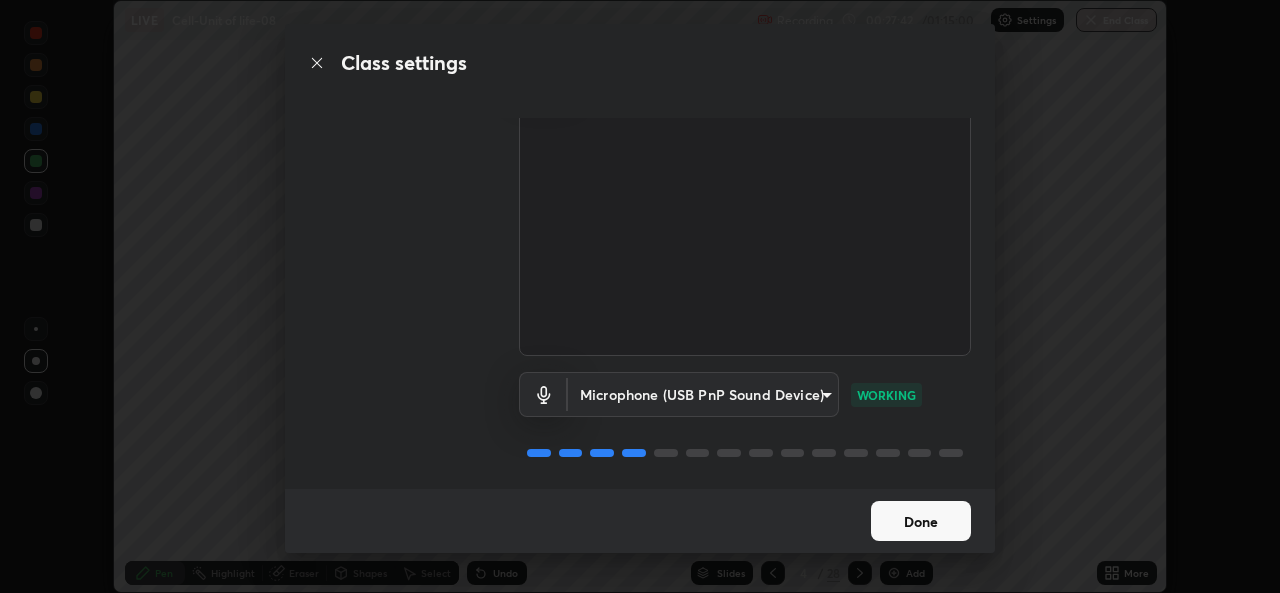 click on "Done" at bounding box center (921, 521) 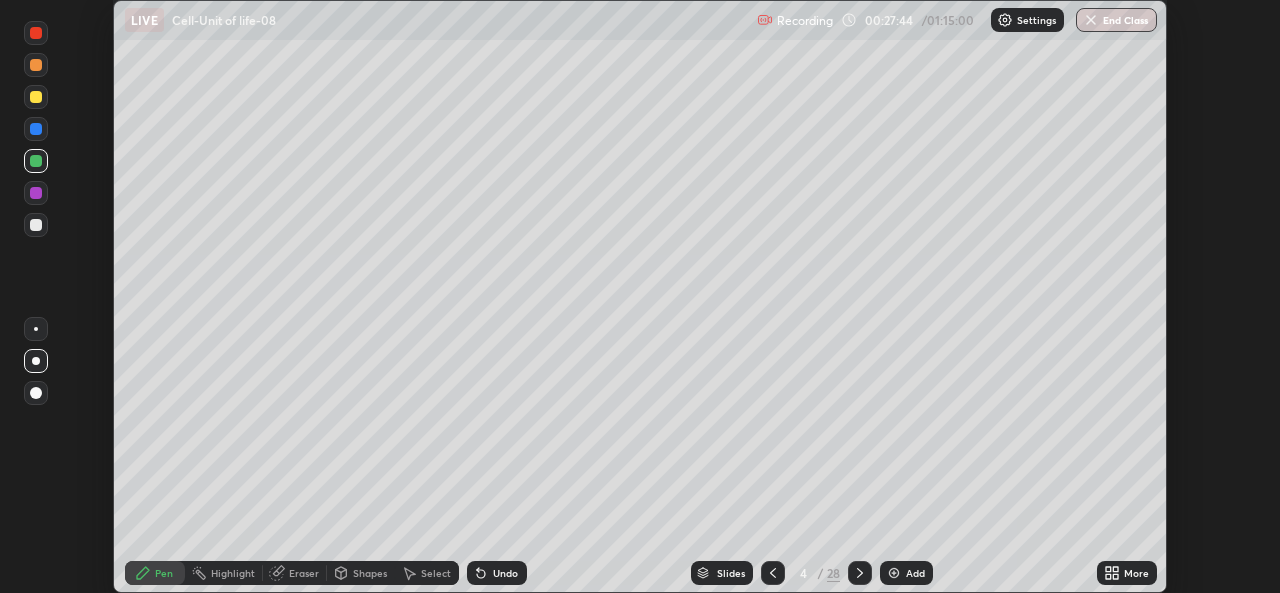 click on "More" at bounding box center [1136, 573] 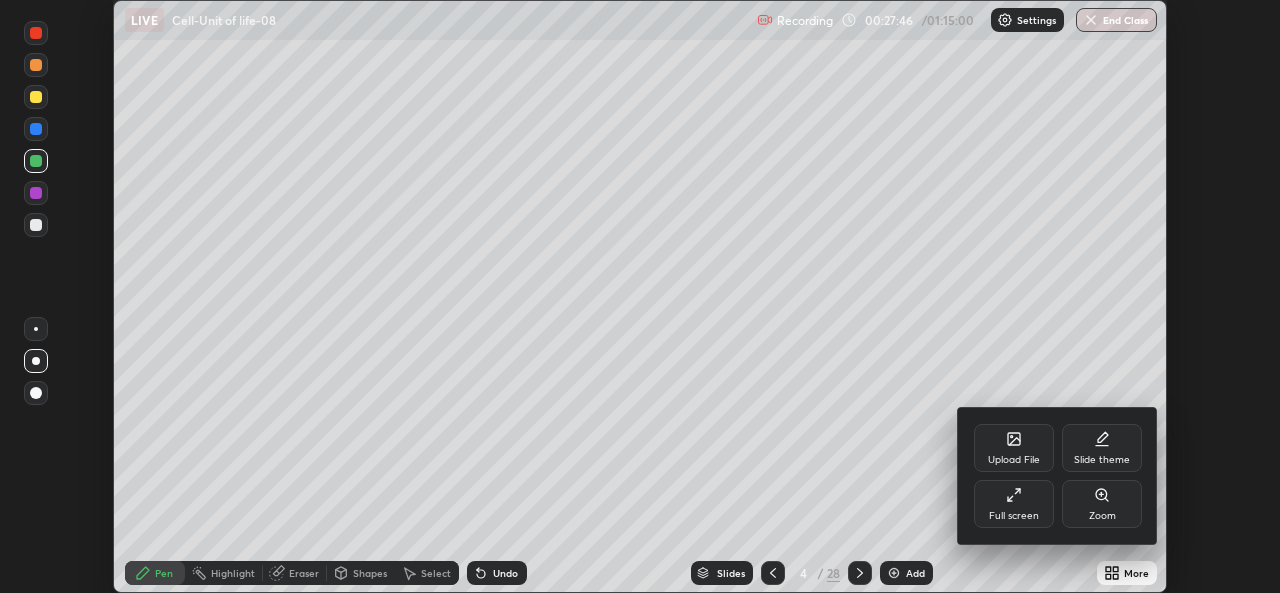 click on "Full screen" at bounding box center [1014, 516] 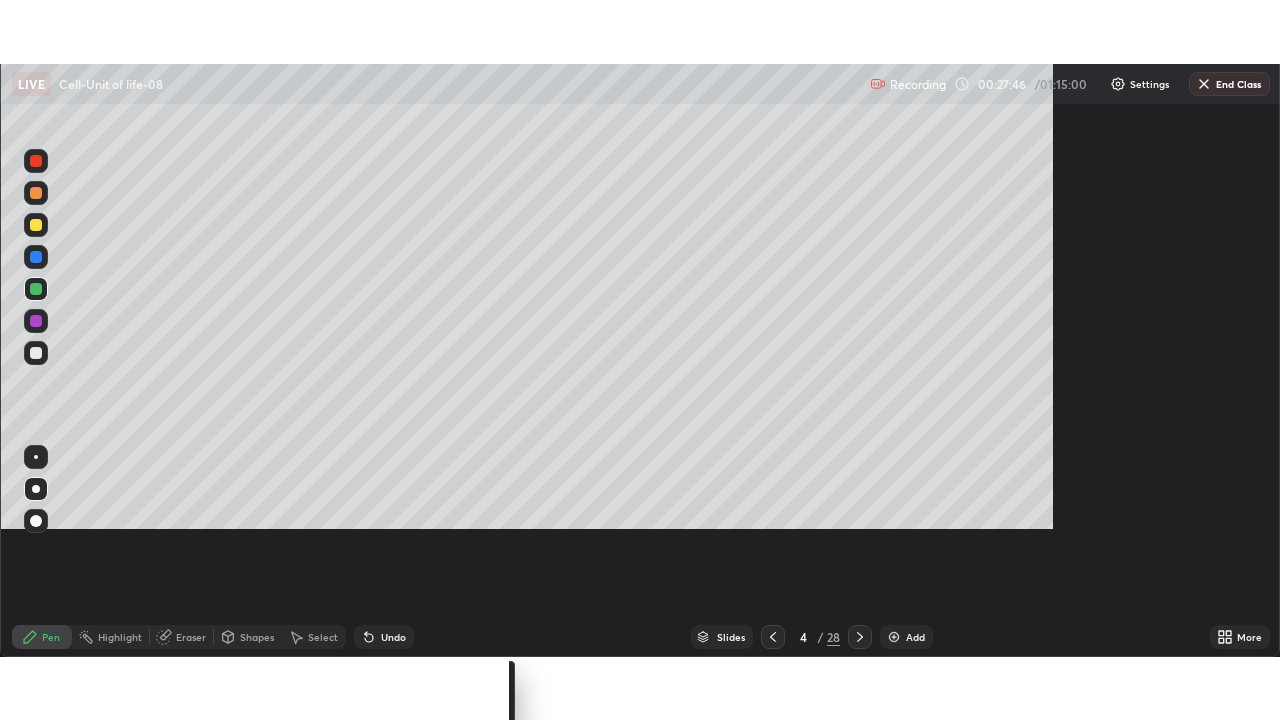 scroll, scrollTop: 99280, scrollLeft: 98720, axis: both 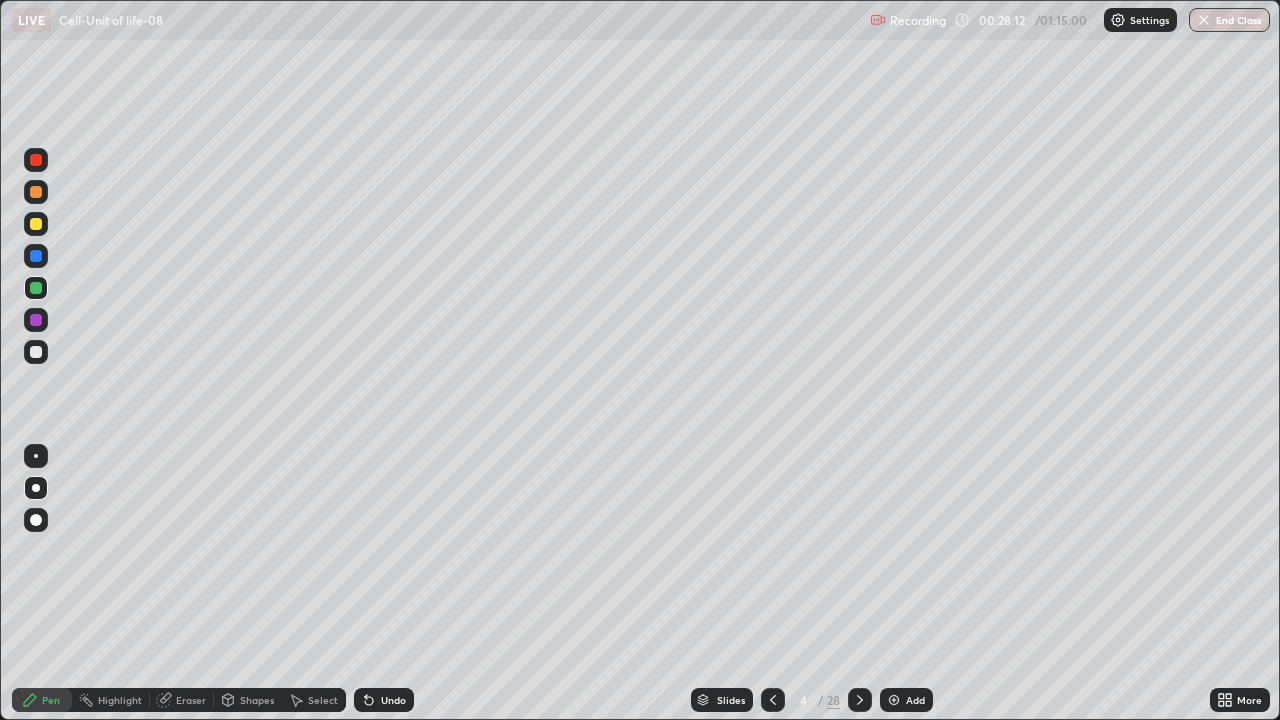 click at bounding box center (894, 700) 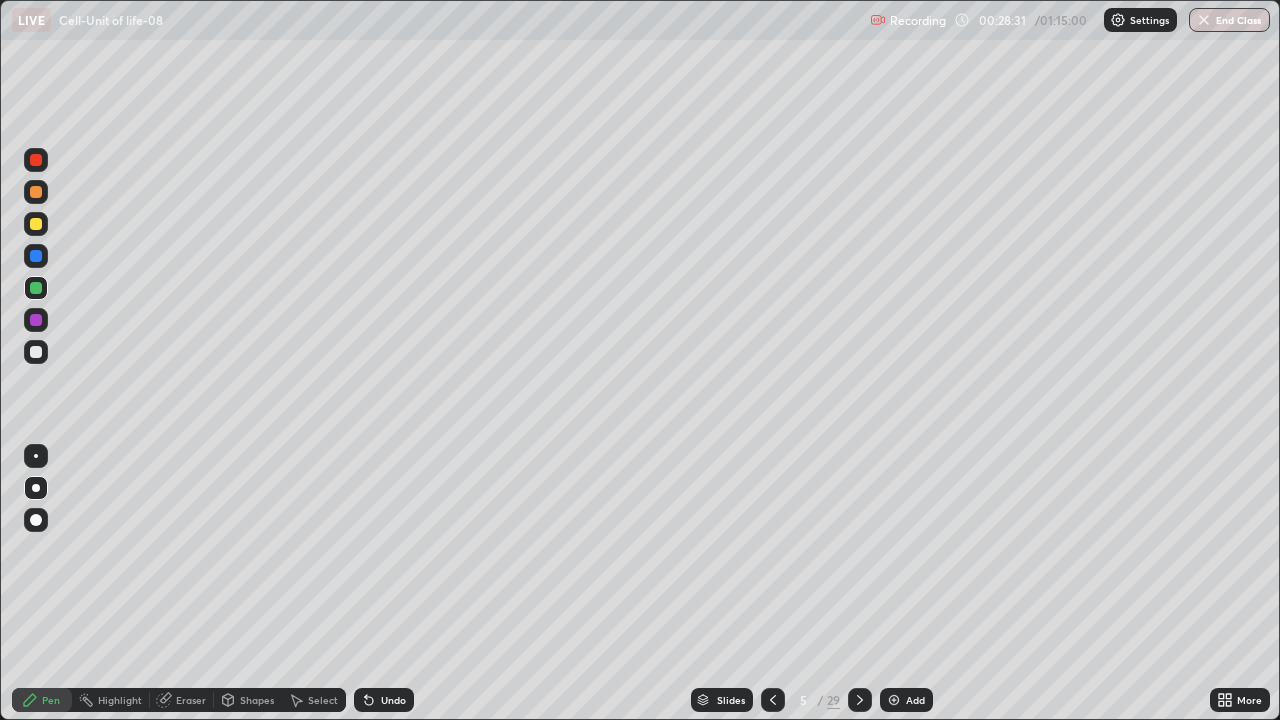 click on "Shapes" at bounding box center [257, 700] 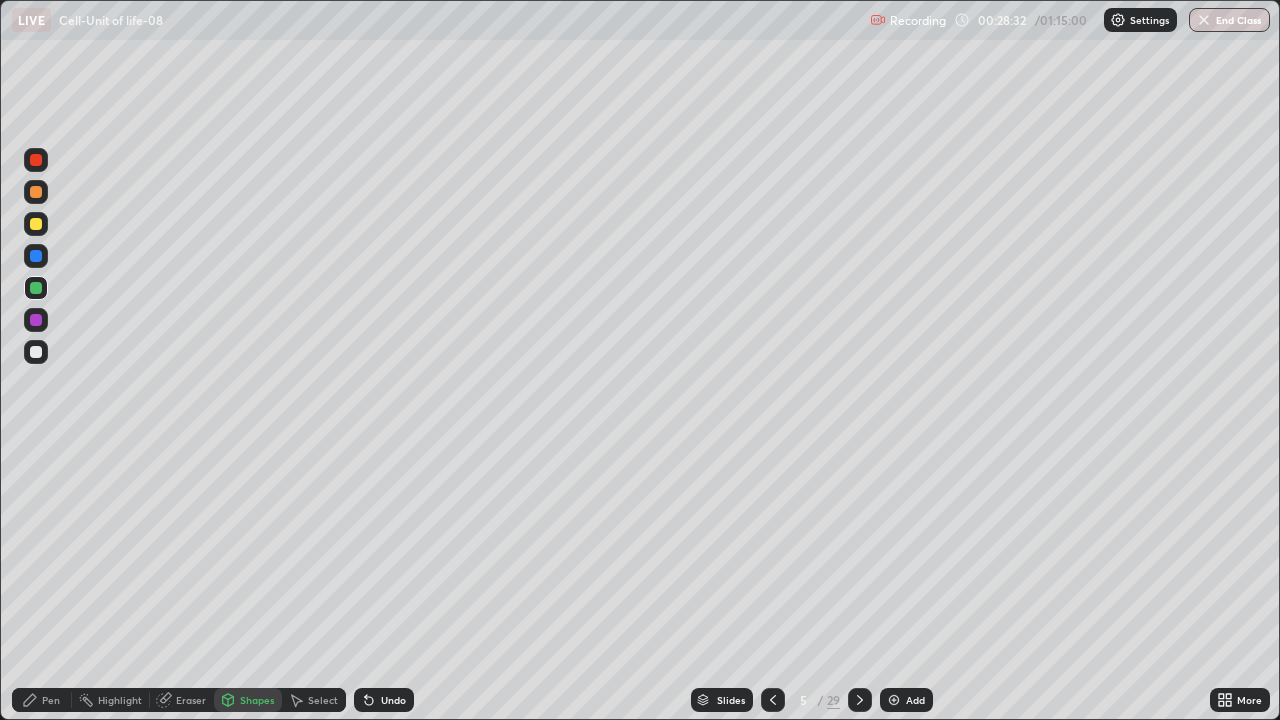 click on "Pen" at bounding box center [51, 700] 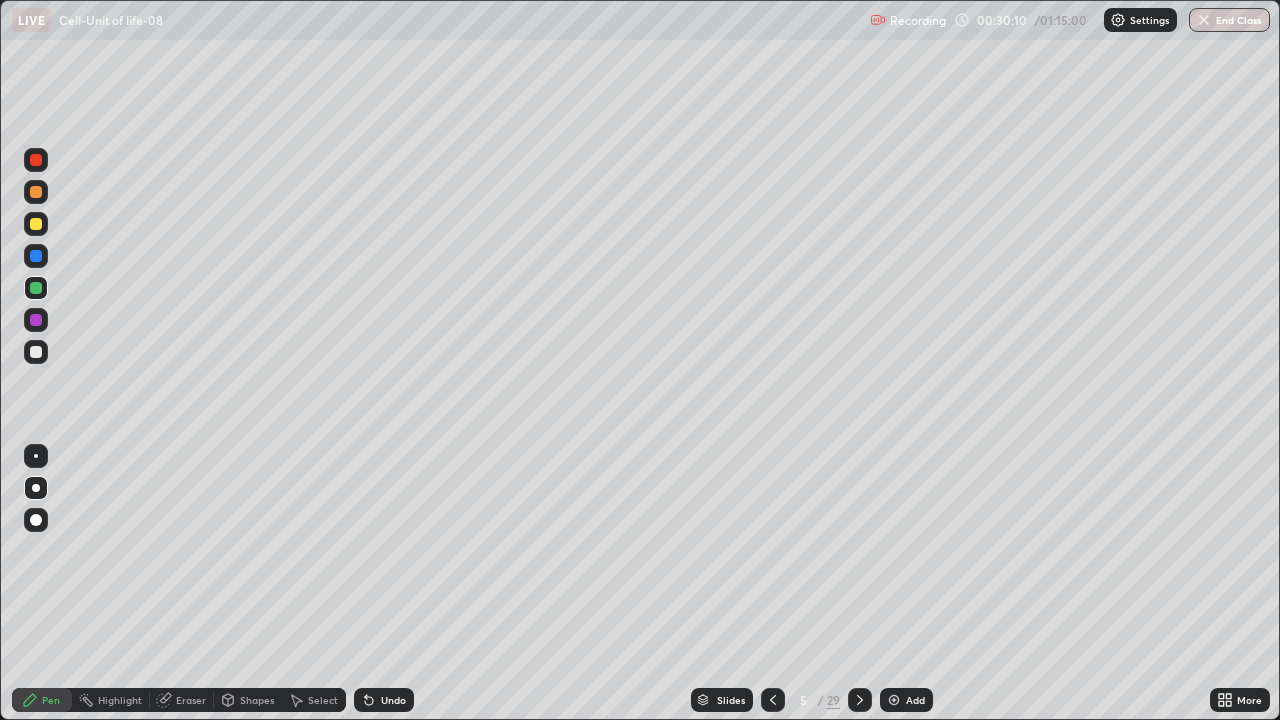 click at bounding box center (36, 224) 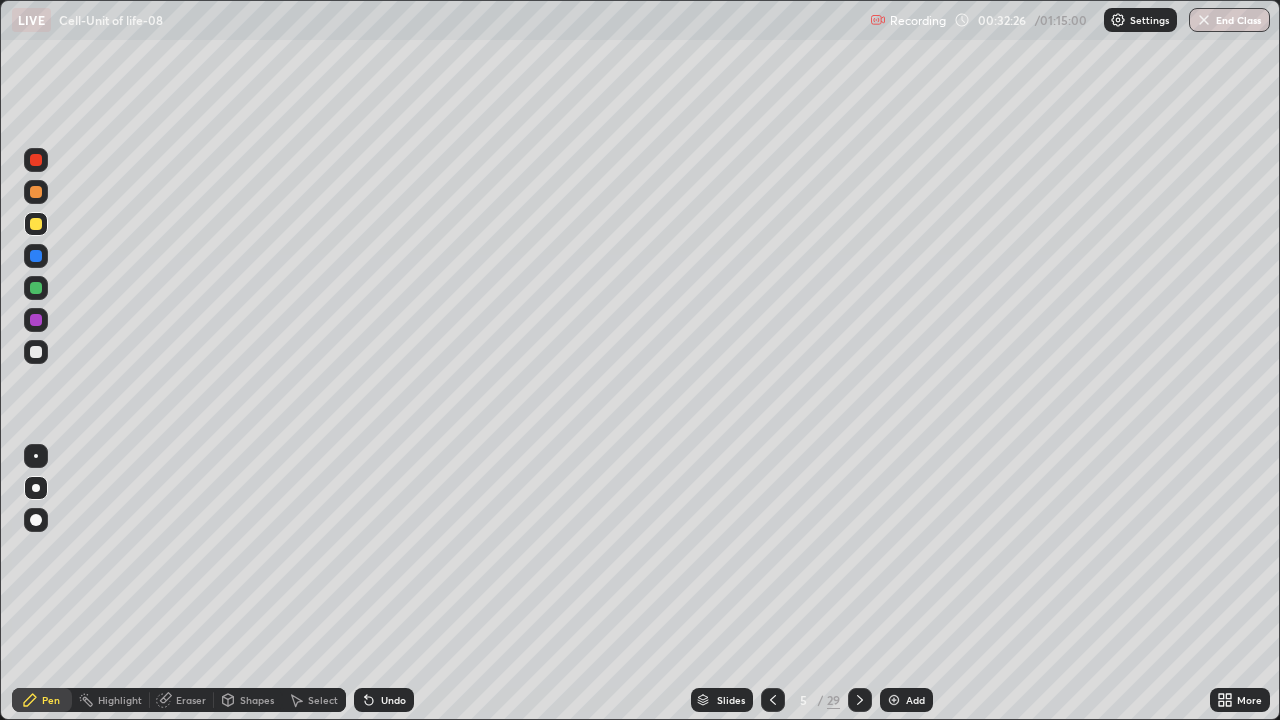 click at bounding box center (36, 352) 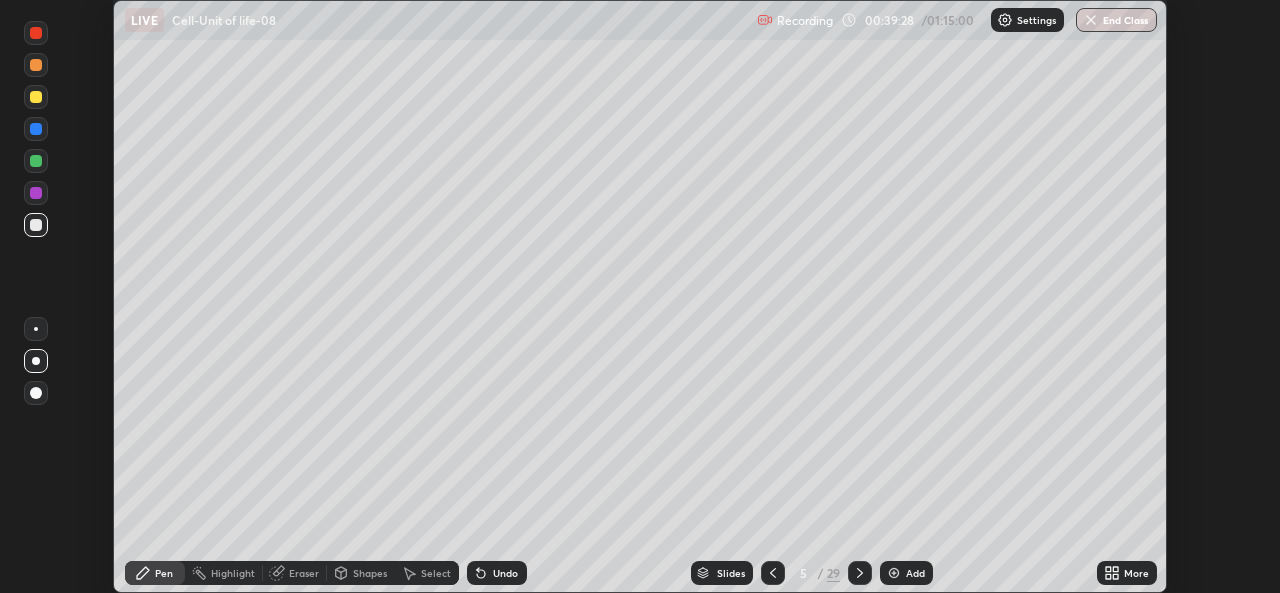 scroll, scrollTop: 0, scrollLeft: 0, axis: both 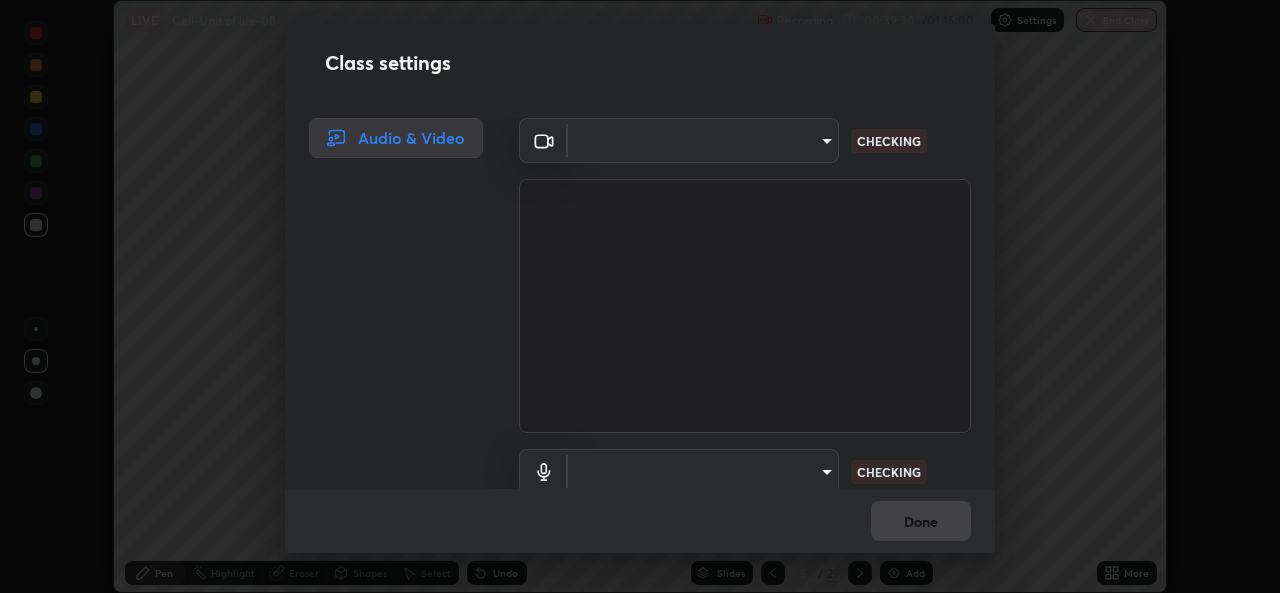 type on "1b5311a9b5640385fef1425c23754c42fb18271d2377e174ff02acca352544af" 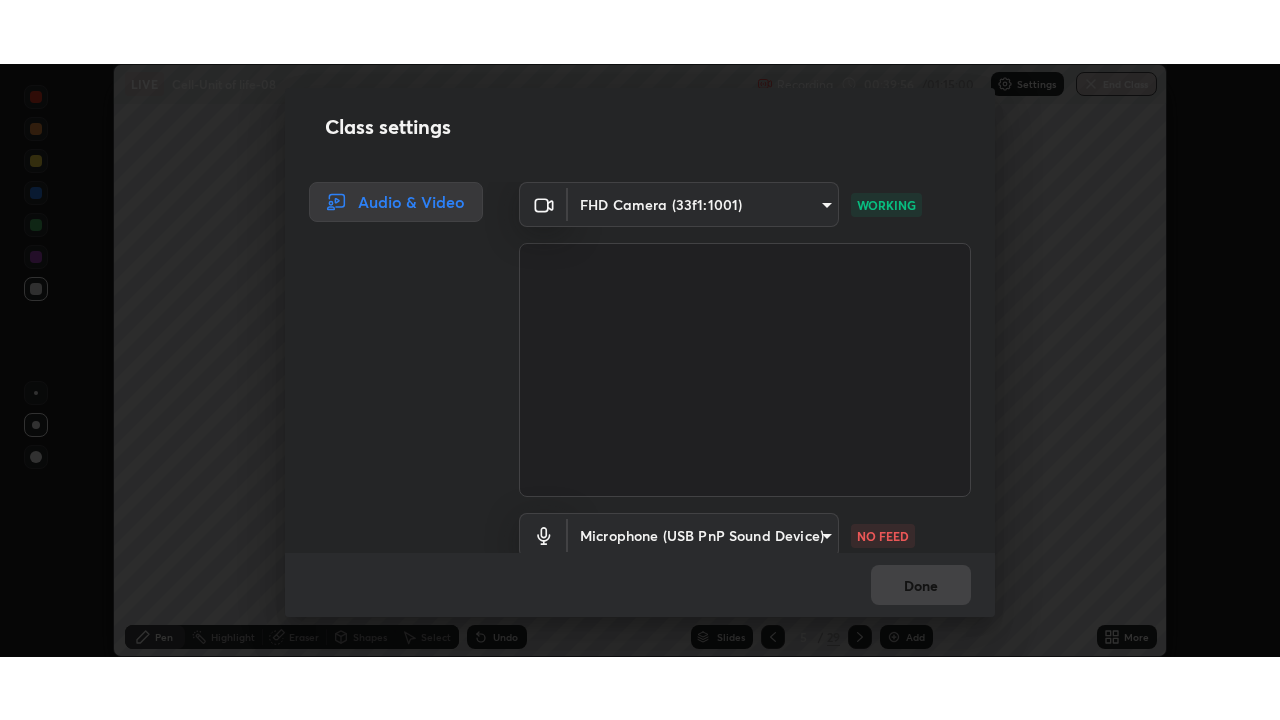 scroll, scrollTop: 83, scrollLeft: 0, axis: vertical 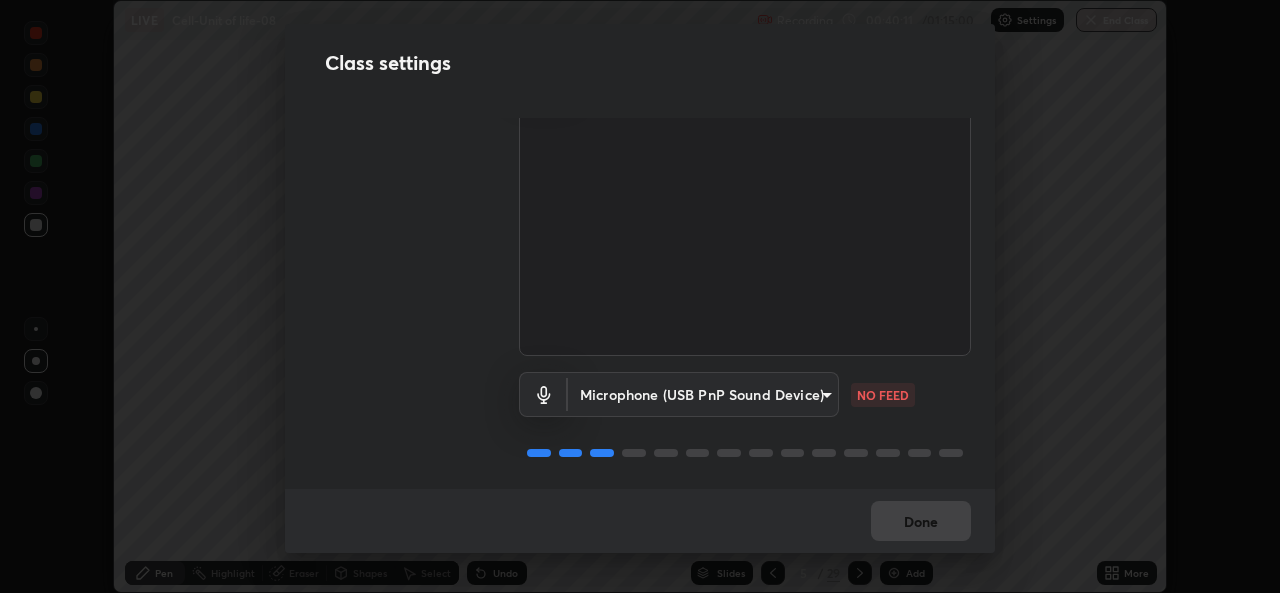 click on "Erase all LIVE Cell-Unit of life-08 Recording 00:40:11 /  01:15:00 Settings End Class Setting up your live class Cell-Unit of life-08 • L9 of Course On Botany for NEET Conquer 4 2026 [FIRST] [LAST] Pen Highlight Eraser Shapes Select Undo Slides 5 / 29 Add More No doubts shared Encourage your learners to ask a doubt for better clarity Report an issue Reason for reporting Buffering Chat not working Audio - Video sync issue Educator video quality low ​ Attach an image Report Class settings Audio & Video FHD Camera (33f1:1001) 1b5311a9b5640385fef1425c23754c42fb18271d2377e174ff02acca352544af WORKING Microphone (USB PnP Sound Device) 24ad53f3229a6e7ae31be6b6923c0f711ac090b5ca08074ab8e1abb2a0fbc499 NO FEED Done" at bounding box center [640, 296] 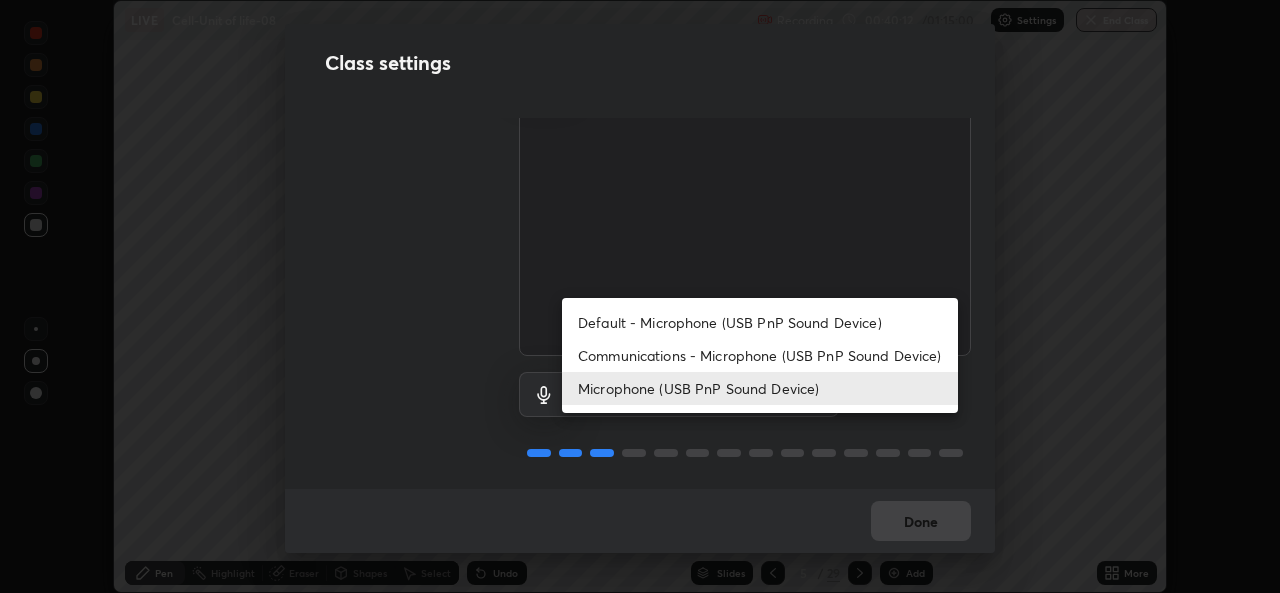 click on "Default - Microphone (USB PnP Sound Device)" at bounding box center (760, 322) 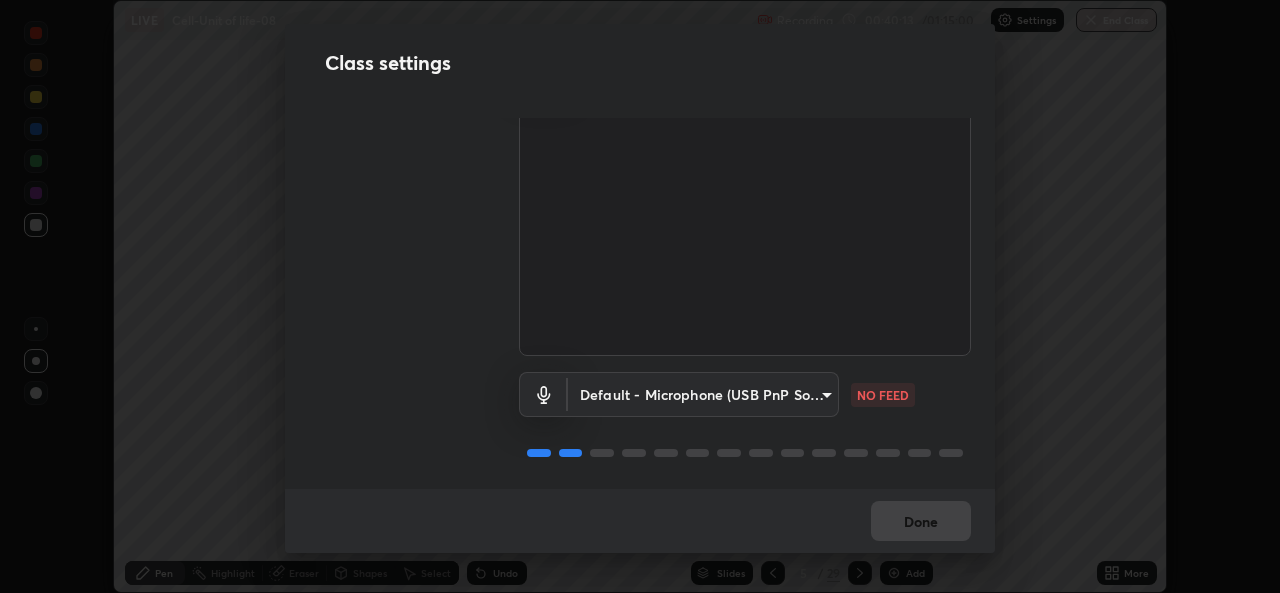 click on "Erase all LIVE Cell-Unit of life-08 Recording 00:40:13 /  01:15:00 Settings End Class Setting up your live class Cell-Unit of life-08 • L9 of Course On Botany for NEET Conquer 4 2026 Pooja Dubey Pen Highlight Eraser Shapes Select Undo Slides 5 / 29 Add More No doubts shared Encourage your learners to ask a doubt for better clarity Report an issue Reason for reporting Buffering Chat not working Audio - Video sync issue Educator video quality low ​ Attach an image Report Class settings Audio & Video FHD Camera (33f1:1001) 1b5311a9b5640385fef1425c23754c42fb18271d2377e174ff02acca352544af WORKING Default - Microphone (USB PnP Sound Device) default NO FEED Done" at bounding box center (640, 296) 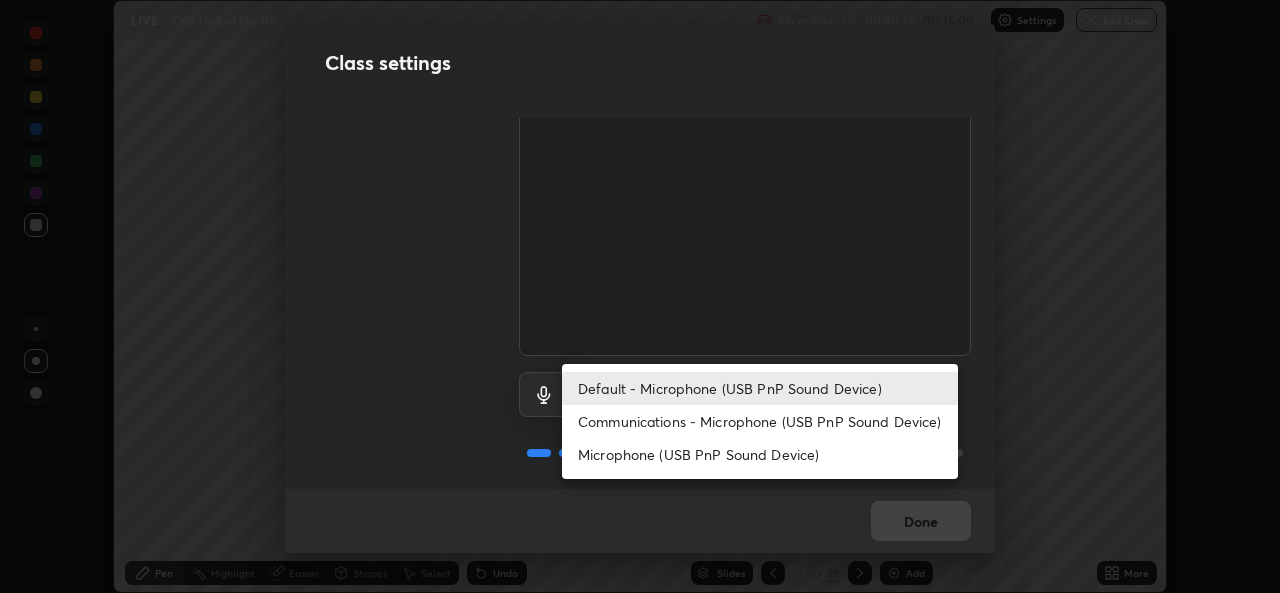 click on "Microphone (USB PnP Sound Device)" at bounding box center [760, 454] 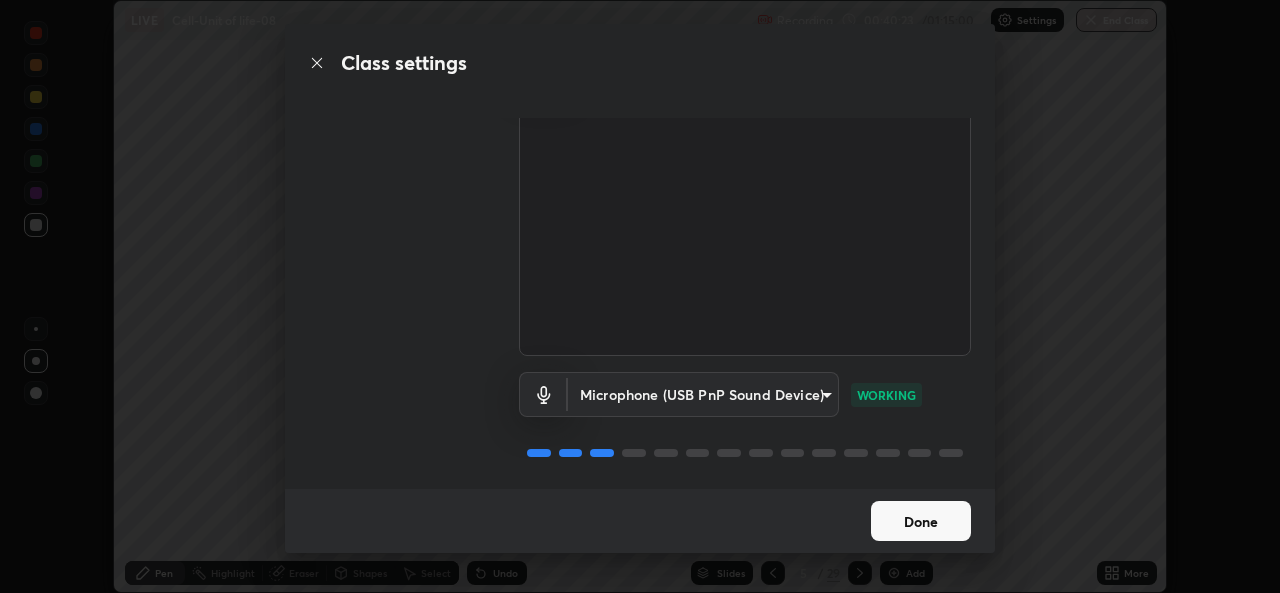 click on "Done" at bounding box center [921, 521] 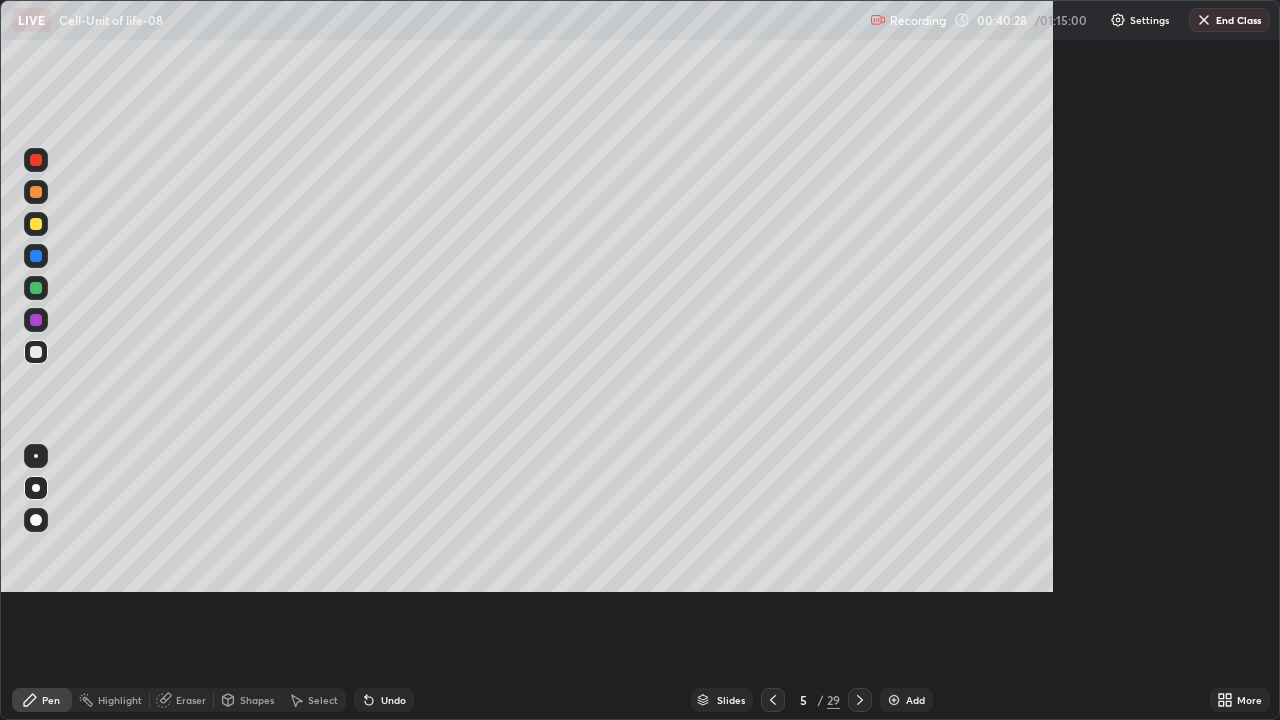 scroll, scrollTop: 99280, scrollLeft: 98720, axis: both 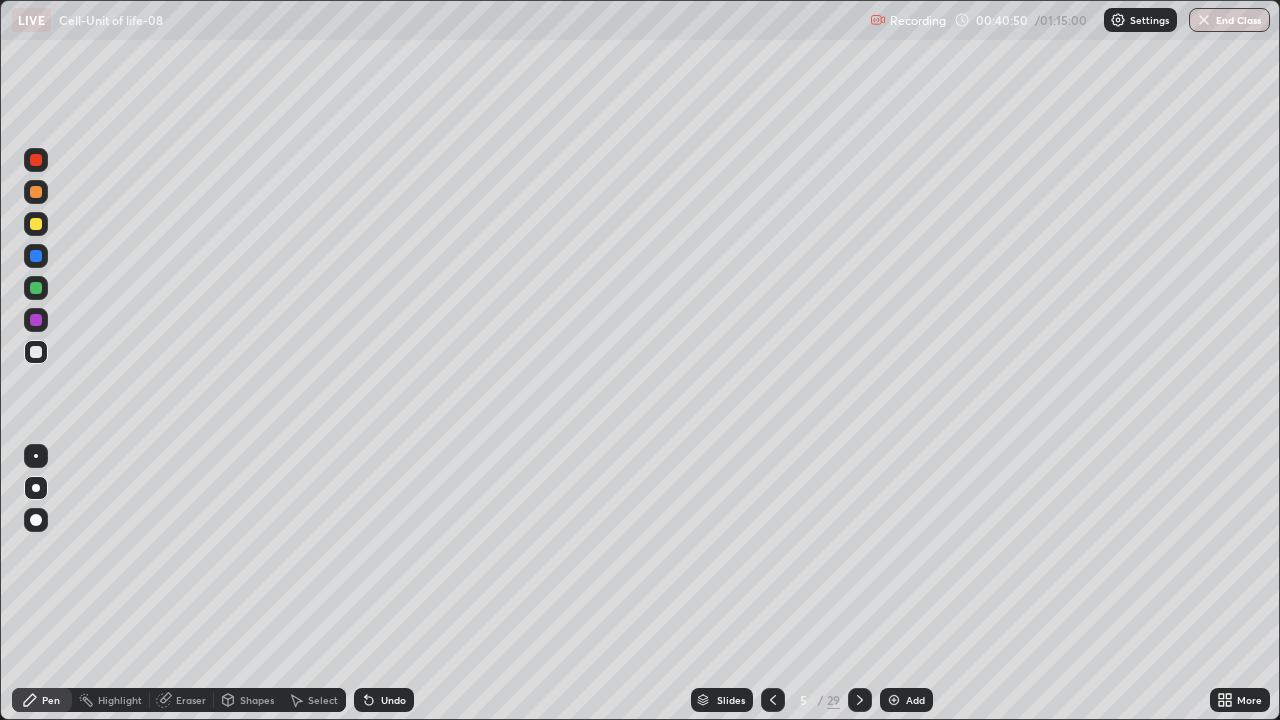click at bounding box center [36, 160] 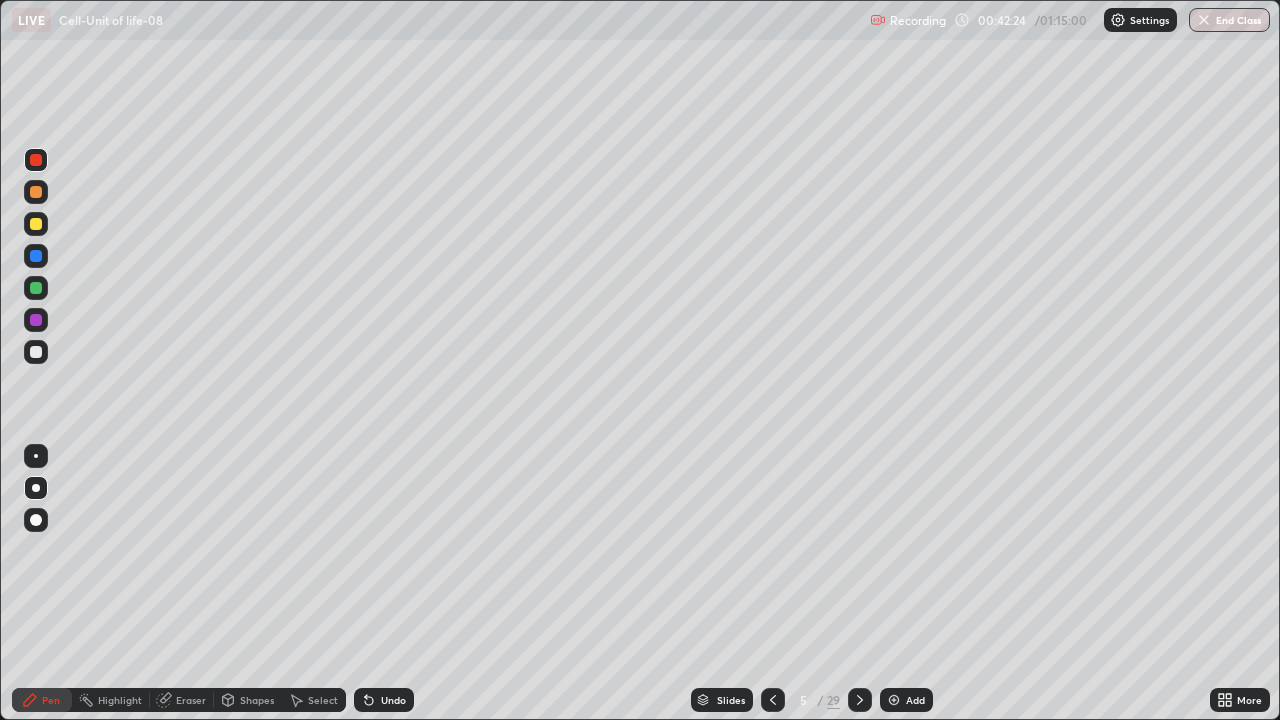 click at bounding box center (36, 352) 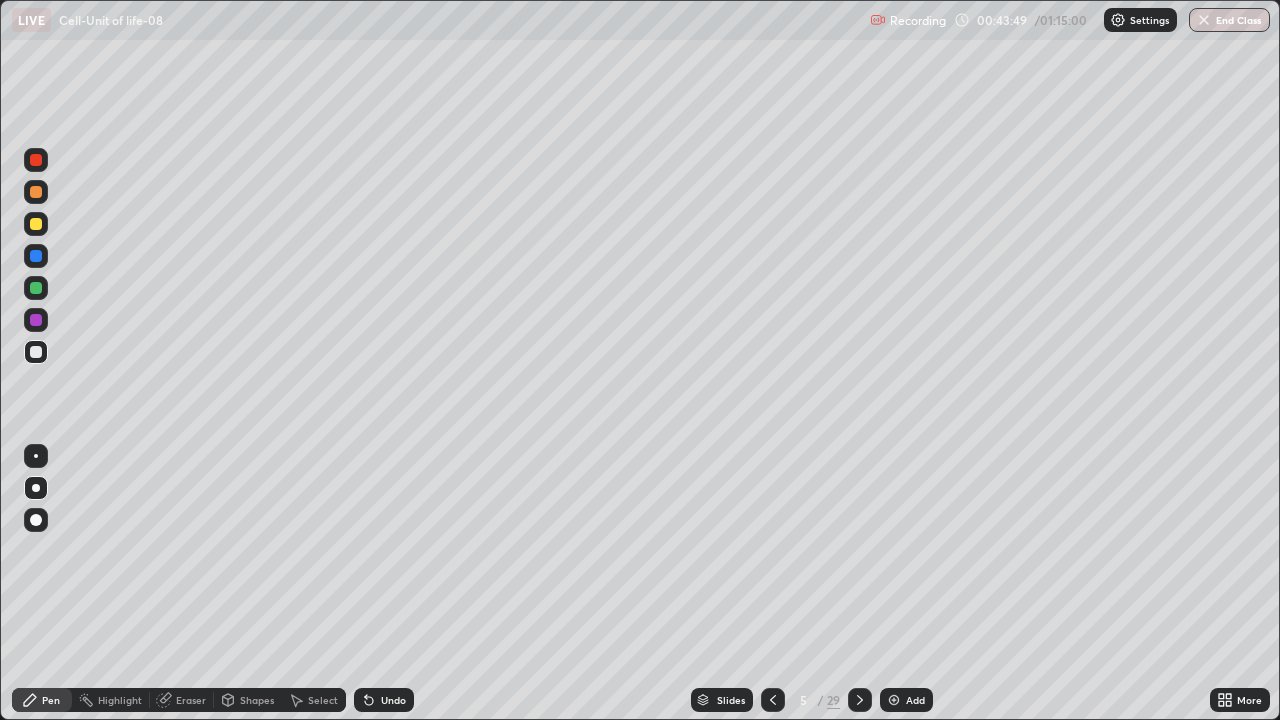 click on "Add" at bounding box center [915, 700] 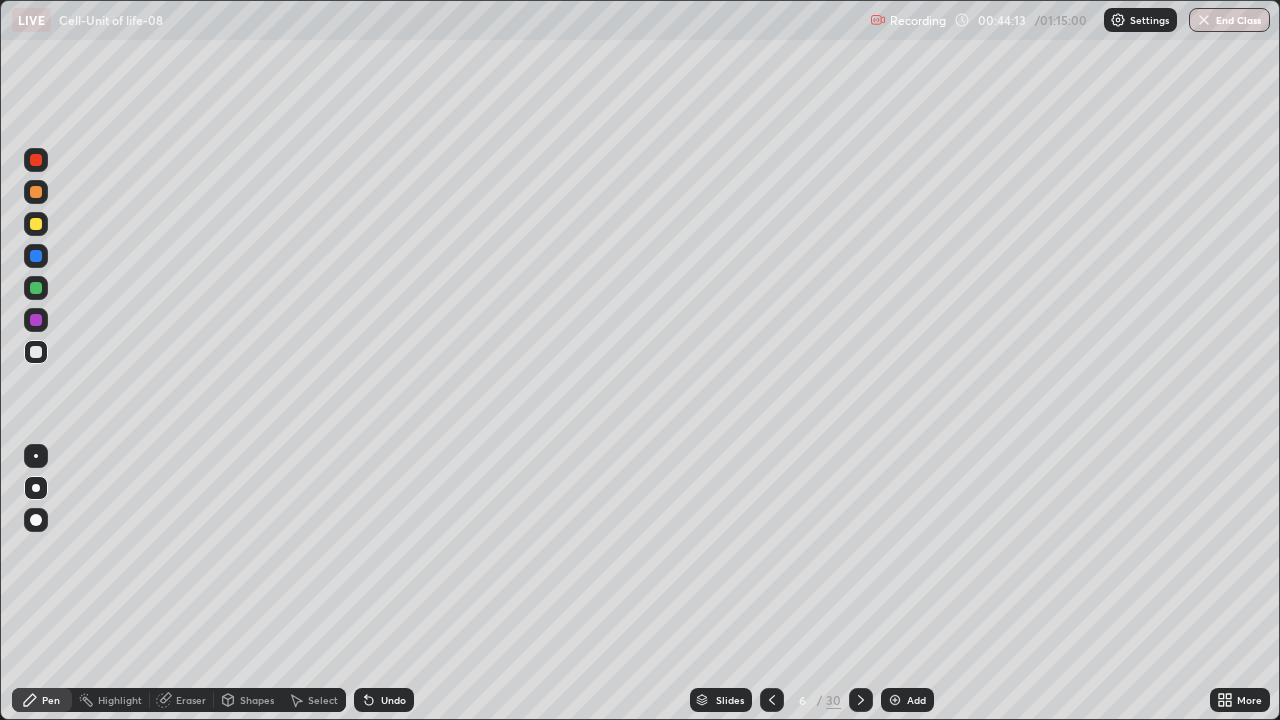 click on "Undo" at bounding box center (384, 700) 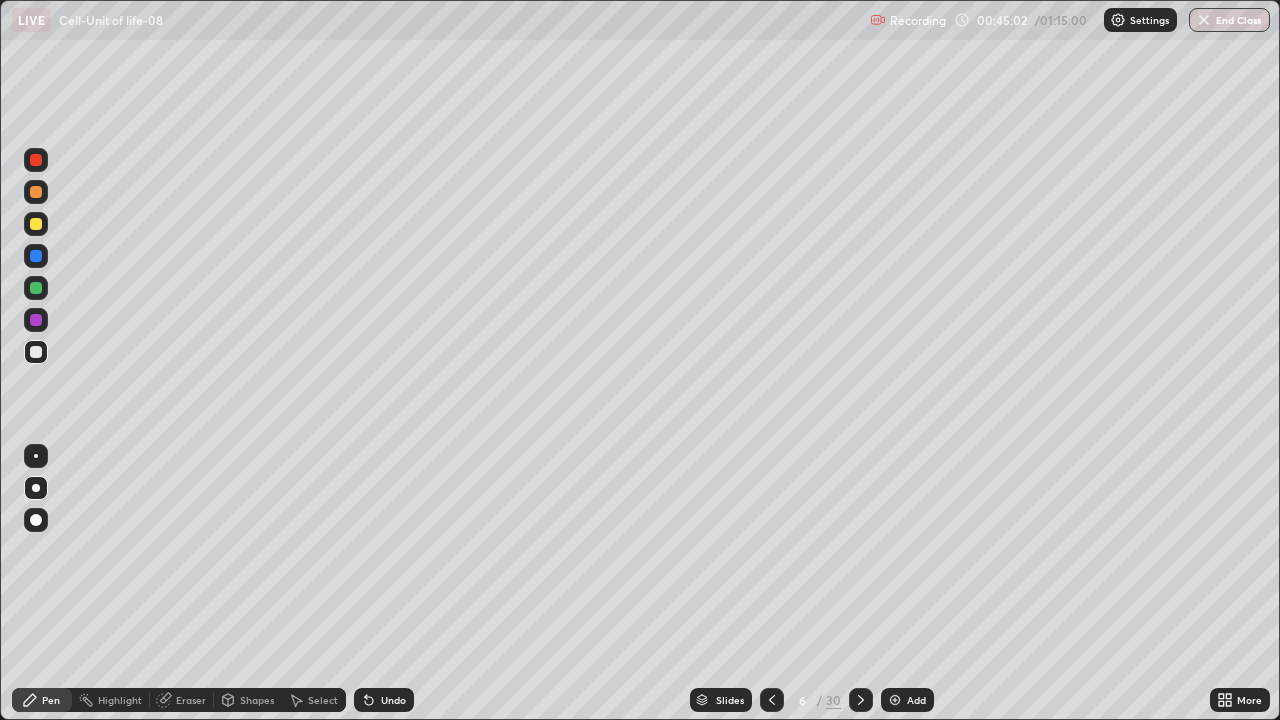 click 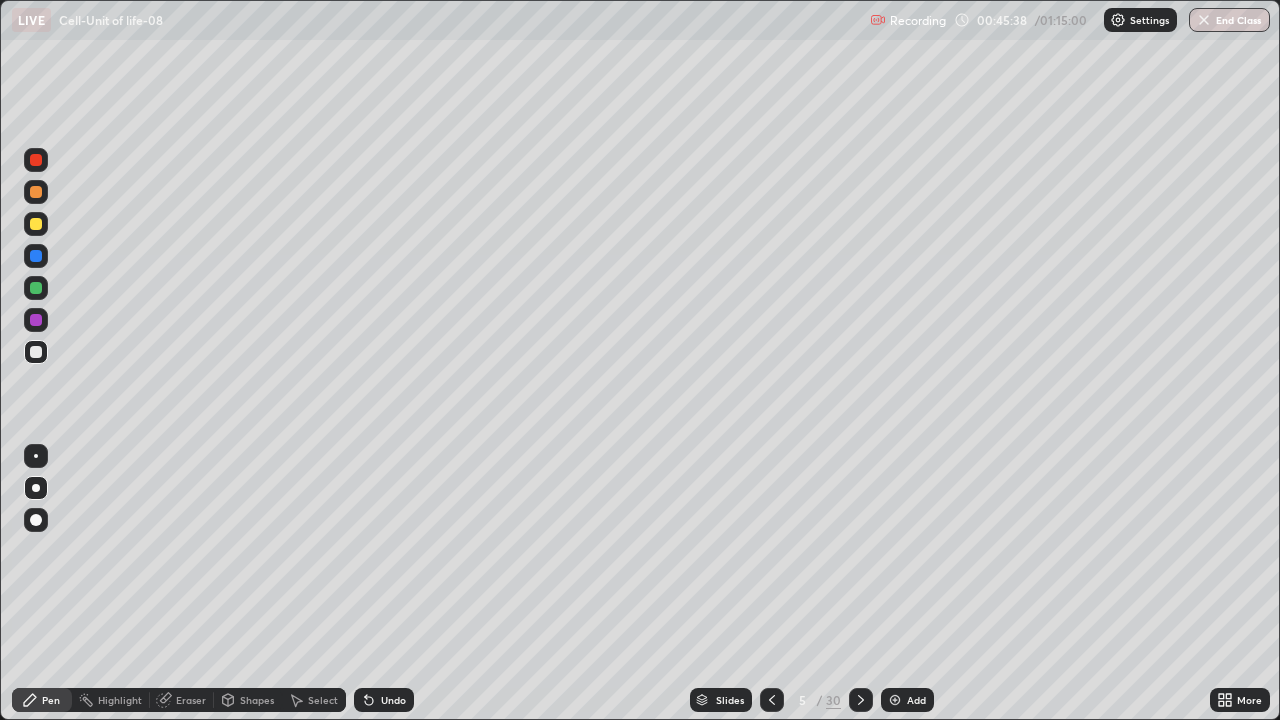 click 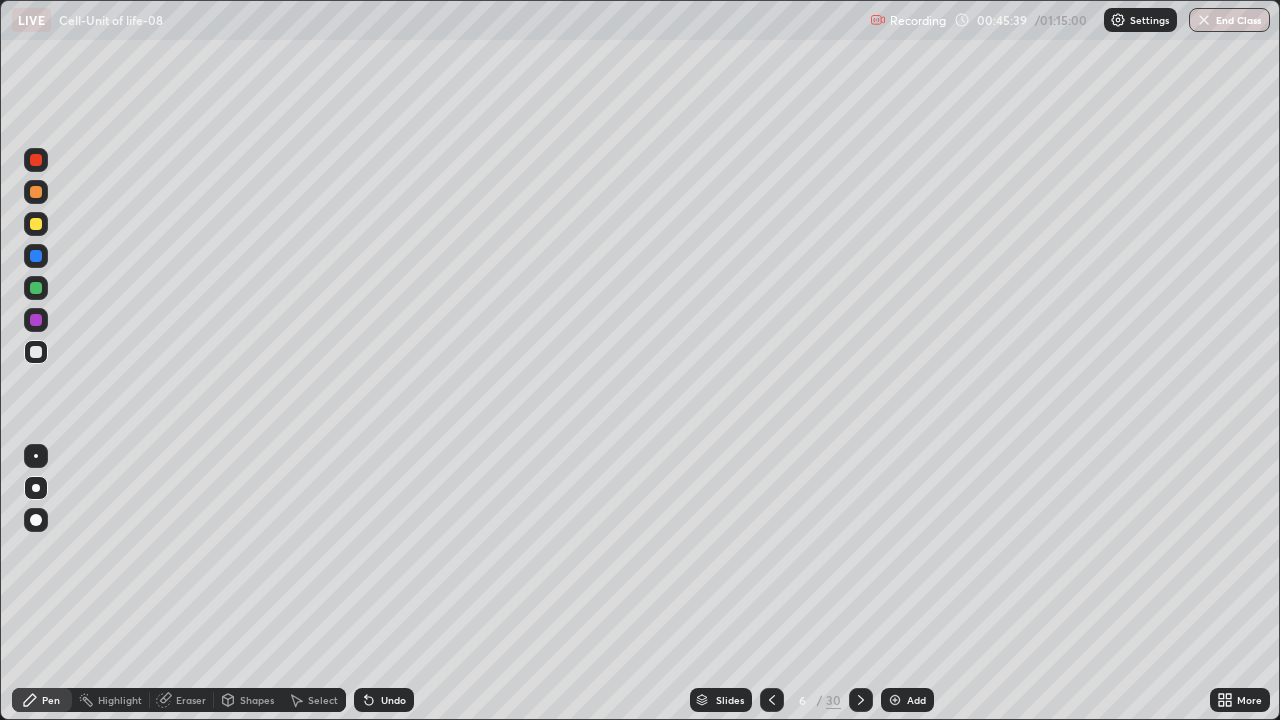 click 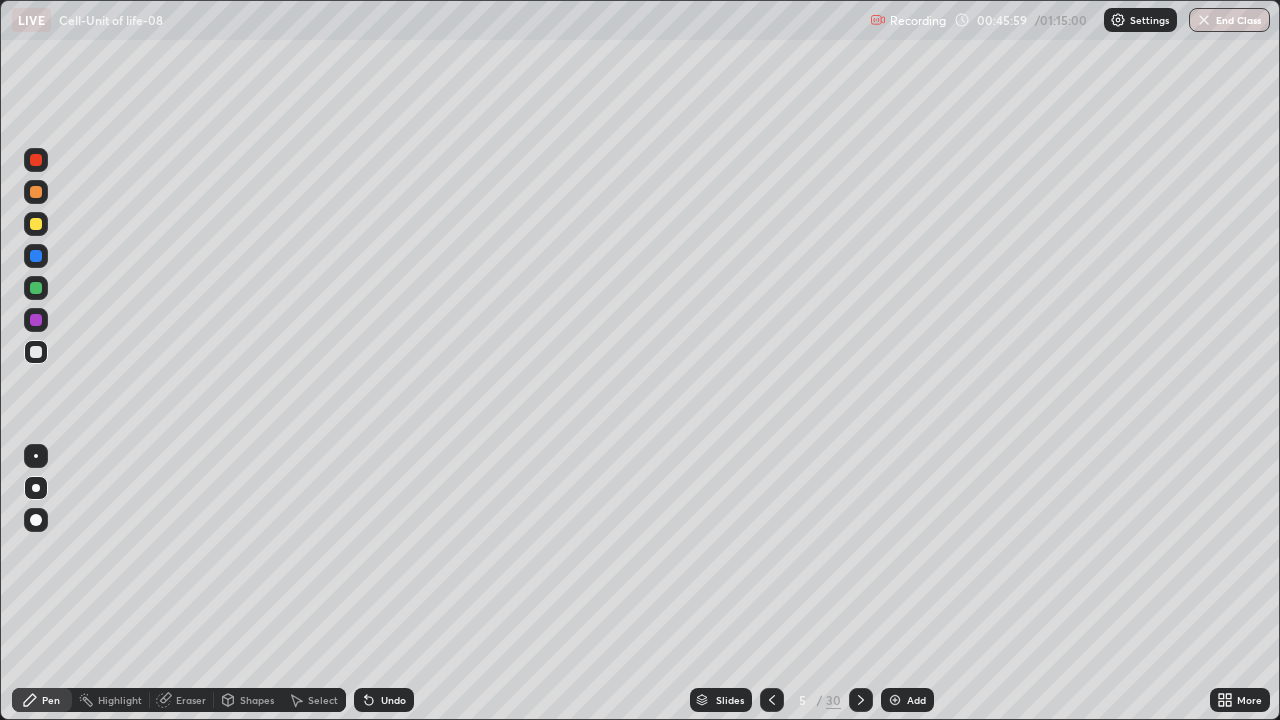 click 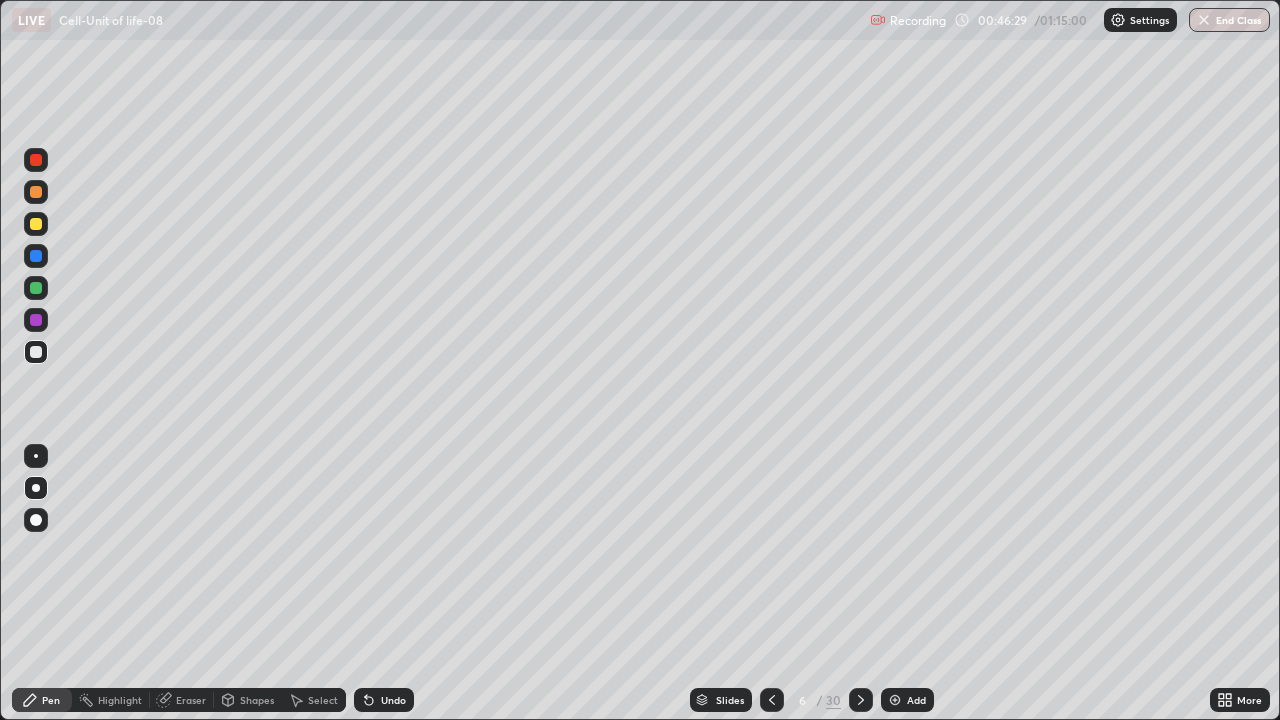 click on "Add" at bounding box center (916, 700) 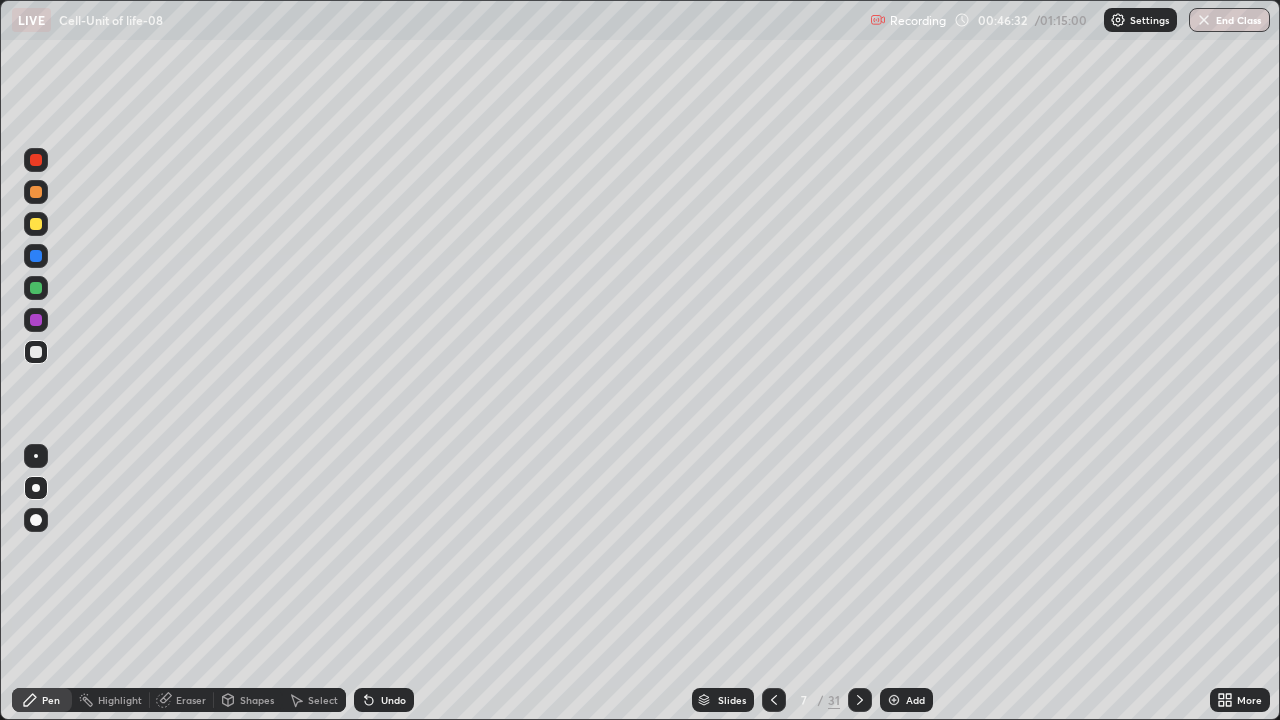 click on "Shapes" at bounding box center [257, 700] 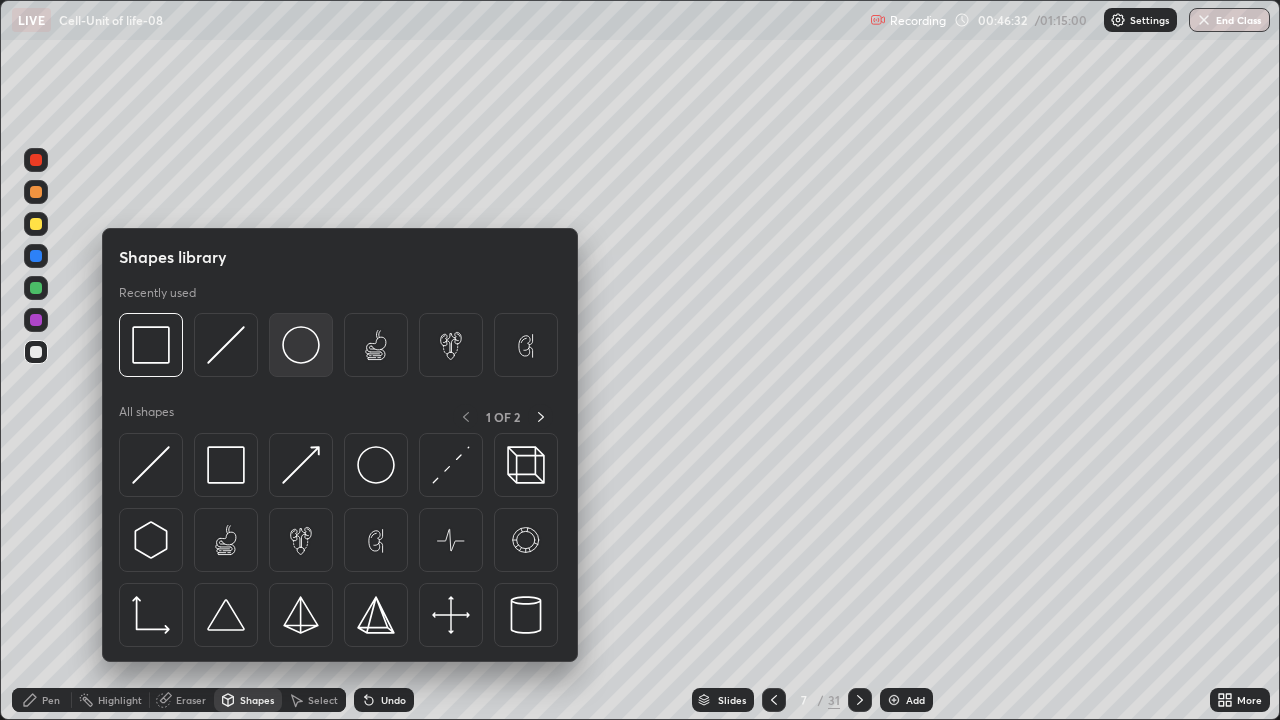 click at bounding box center [301, 345] 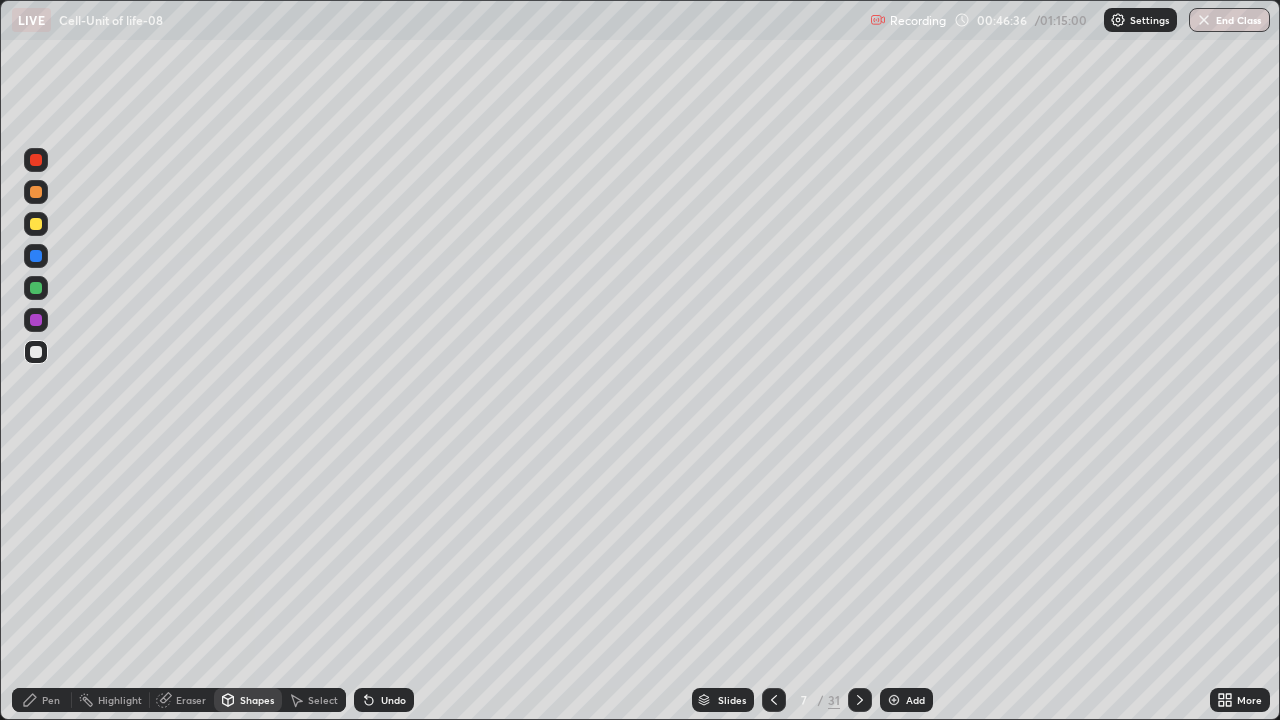 click on "Pen" at bounding box center [42, 700] 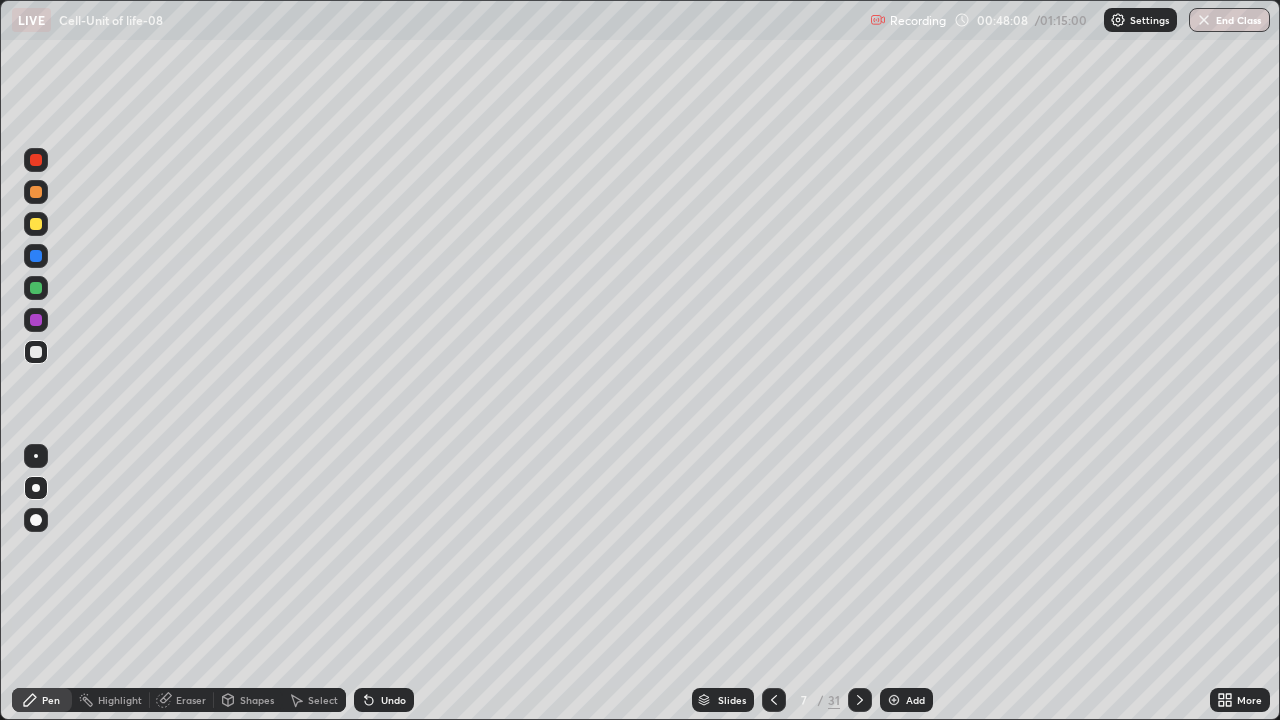 click at bounding box center [774, 700] 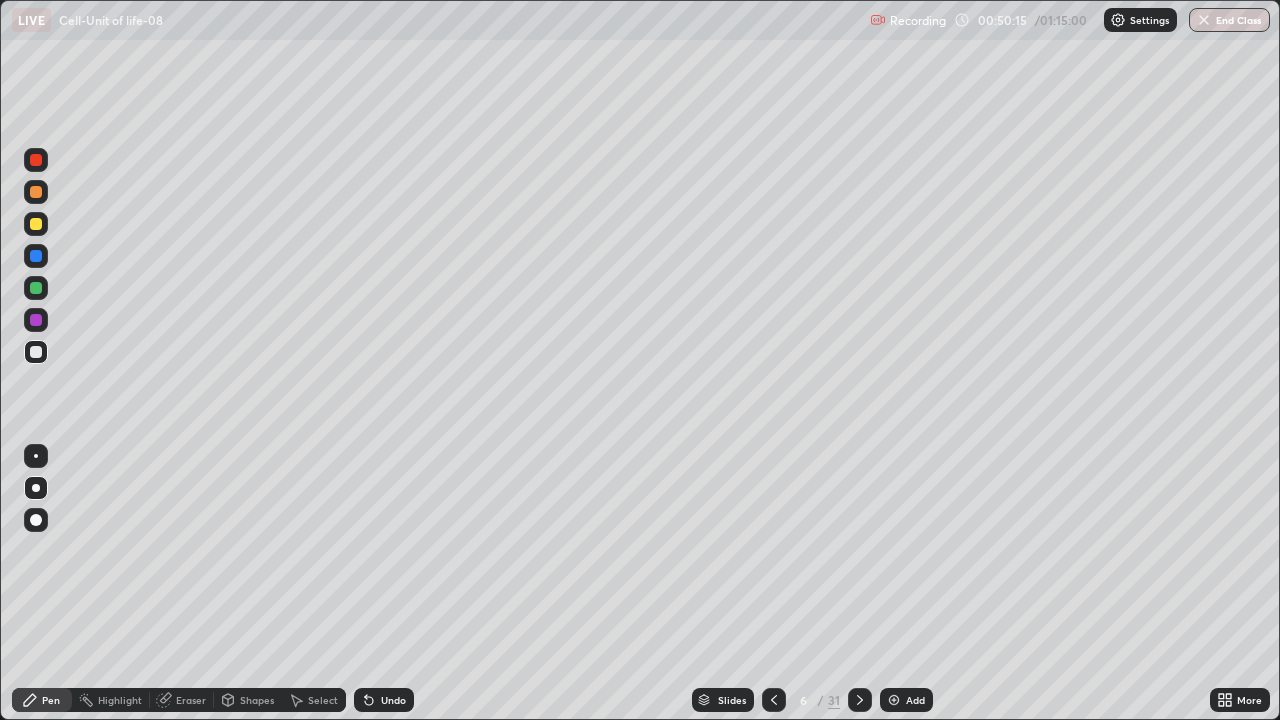 click at bounding box center [894, 700] 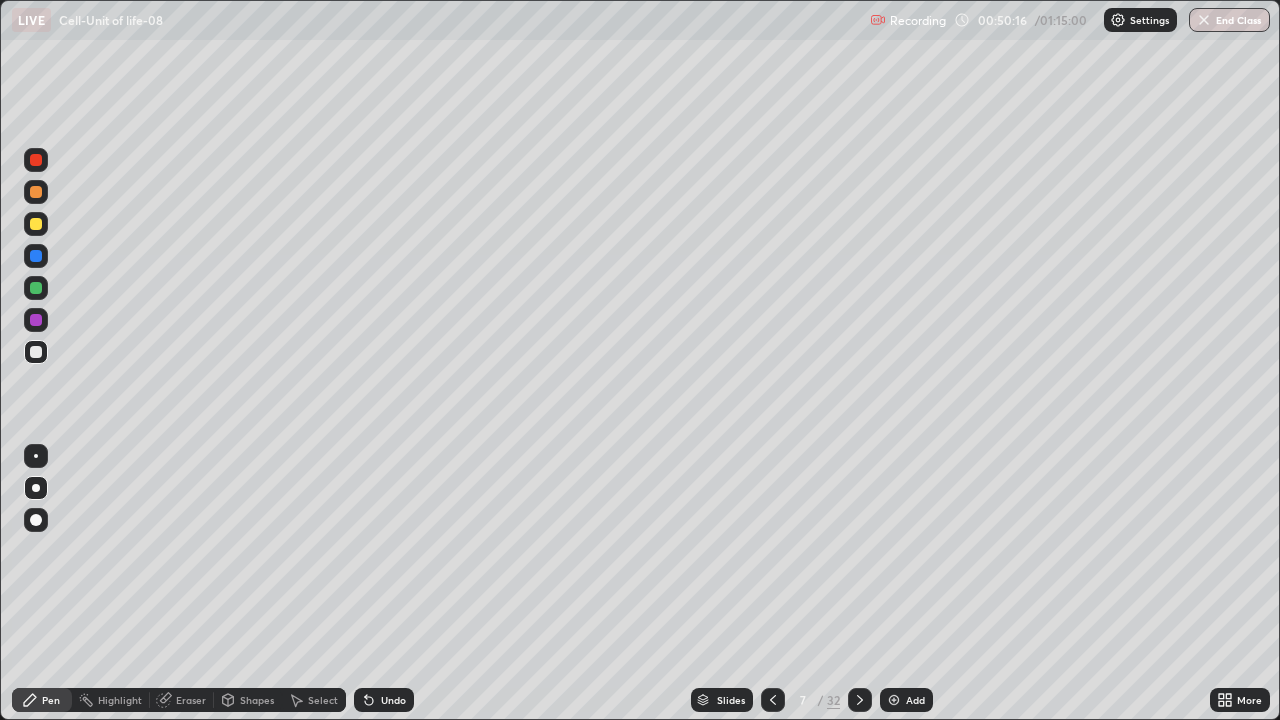 click 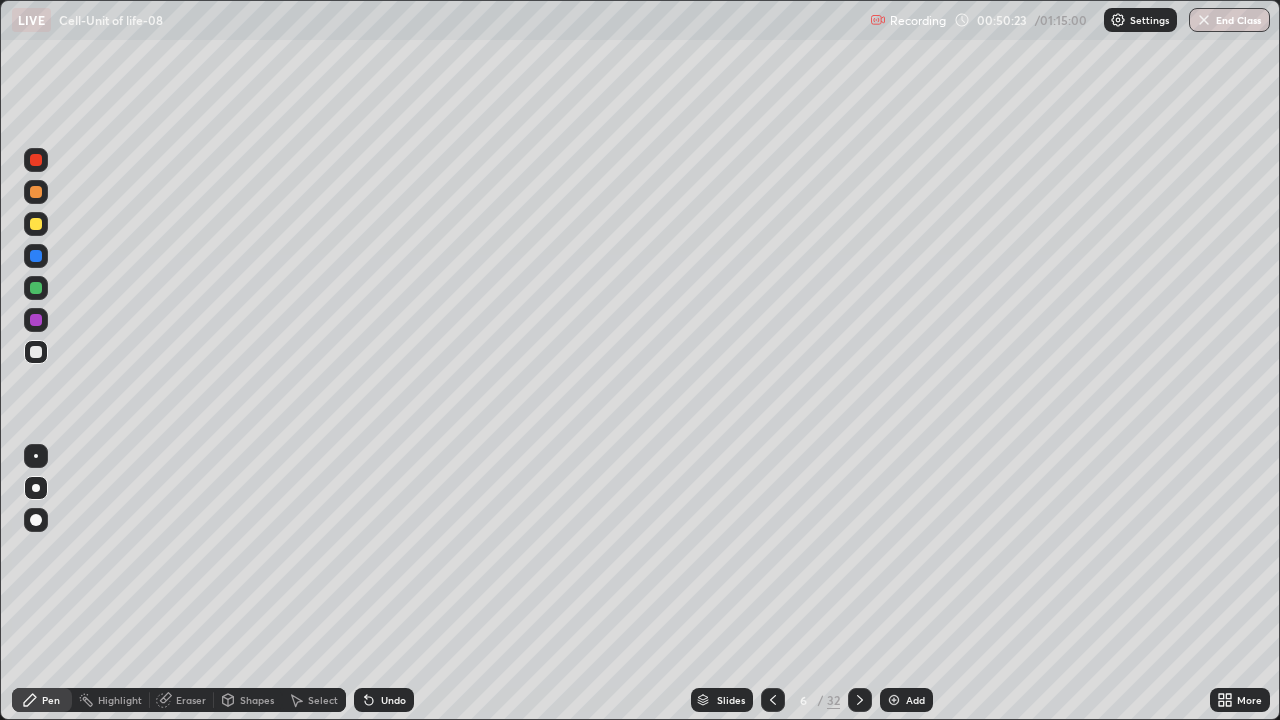 click at bounding box center (894, 700) 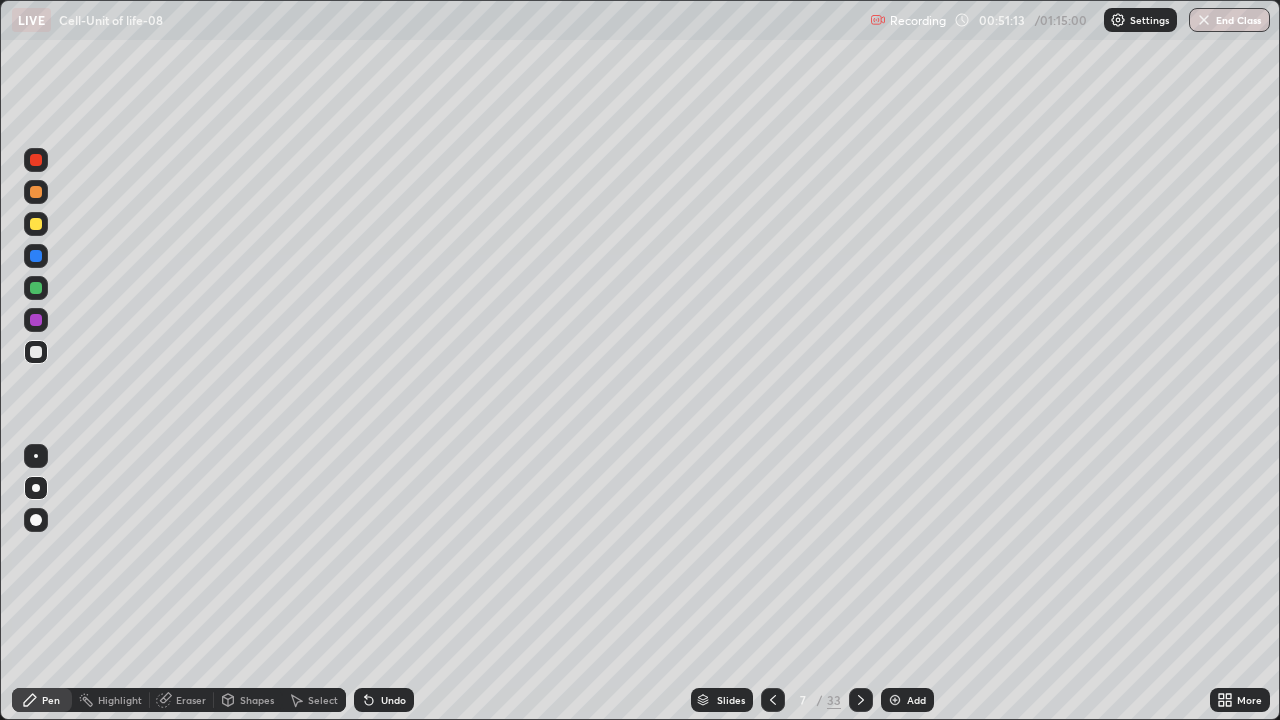 click on "Shapes" at bounding box center (257, 700) 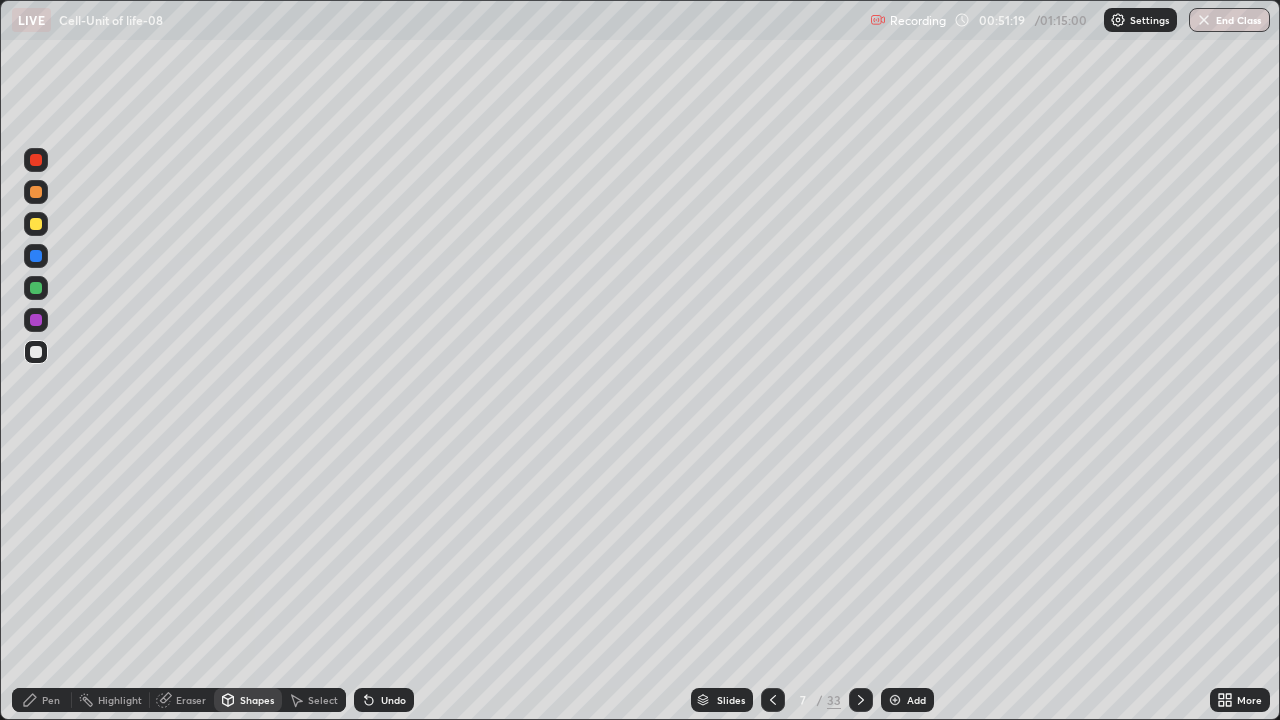 click on "Pen" at bounding box center (42, 700) 